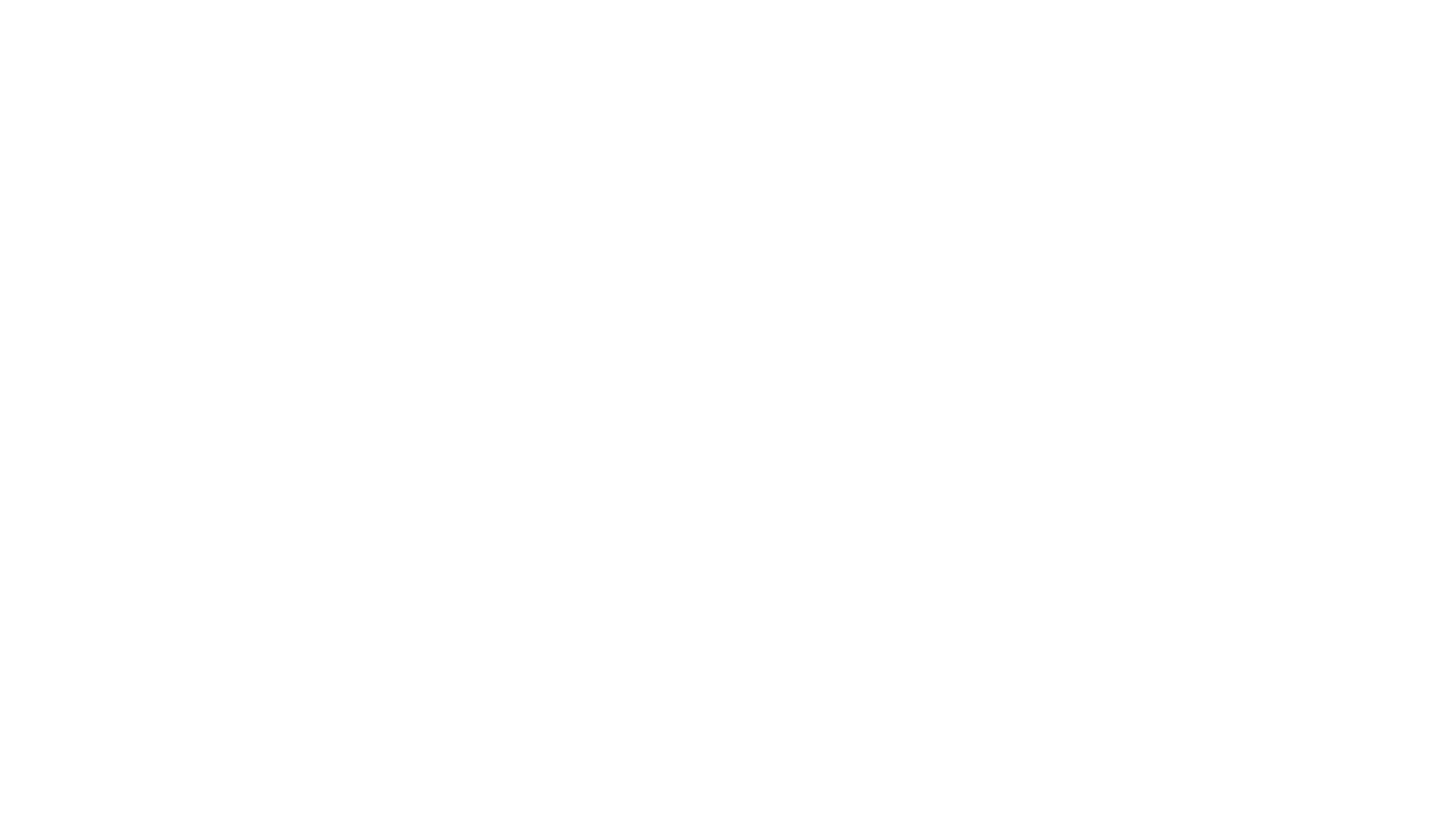scroll, scrollTop: 0, scrollLeft: 0, axis: both 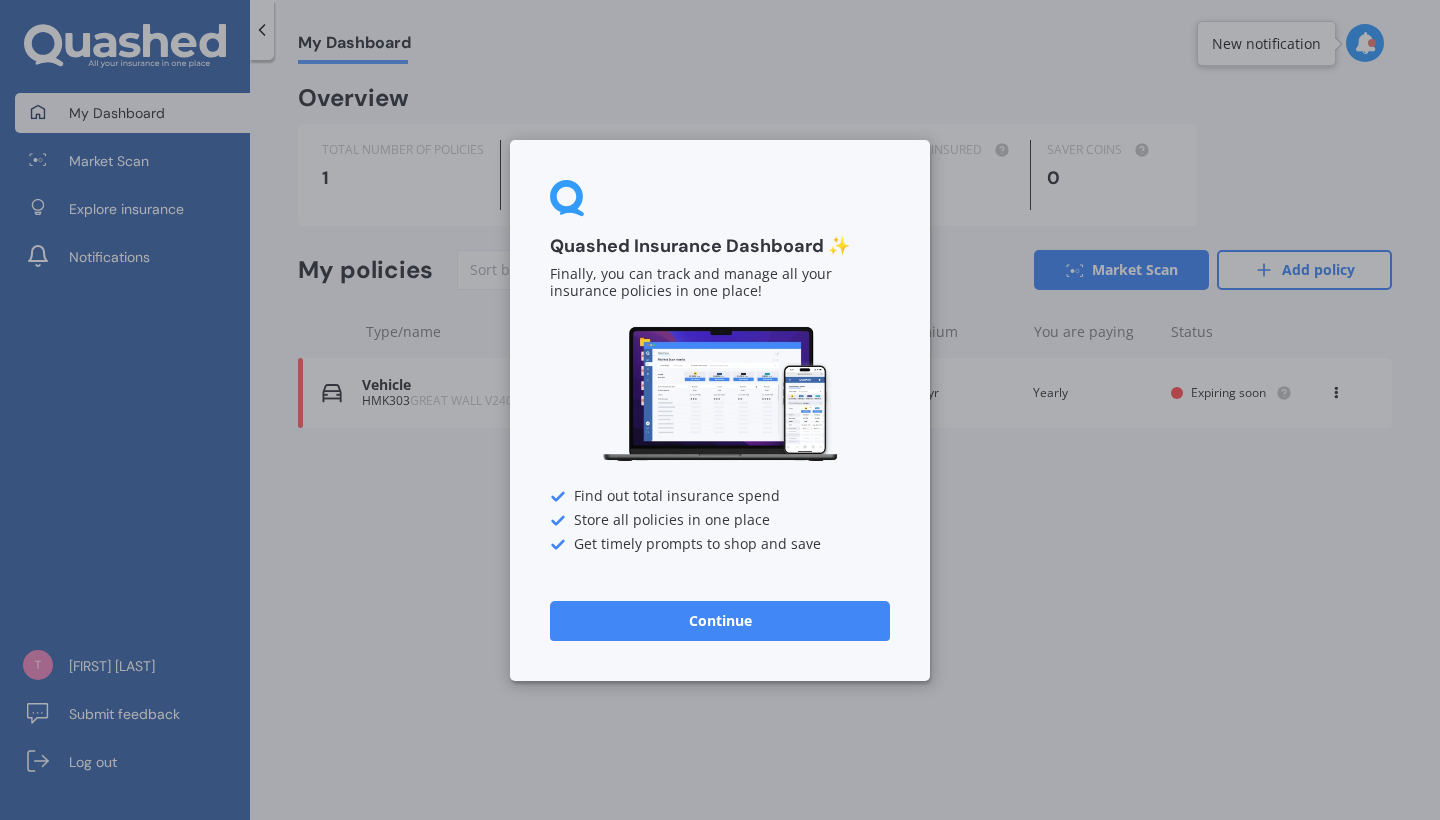 click on "Continue" at bounding box center (720, 620) 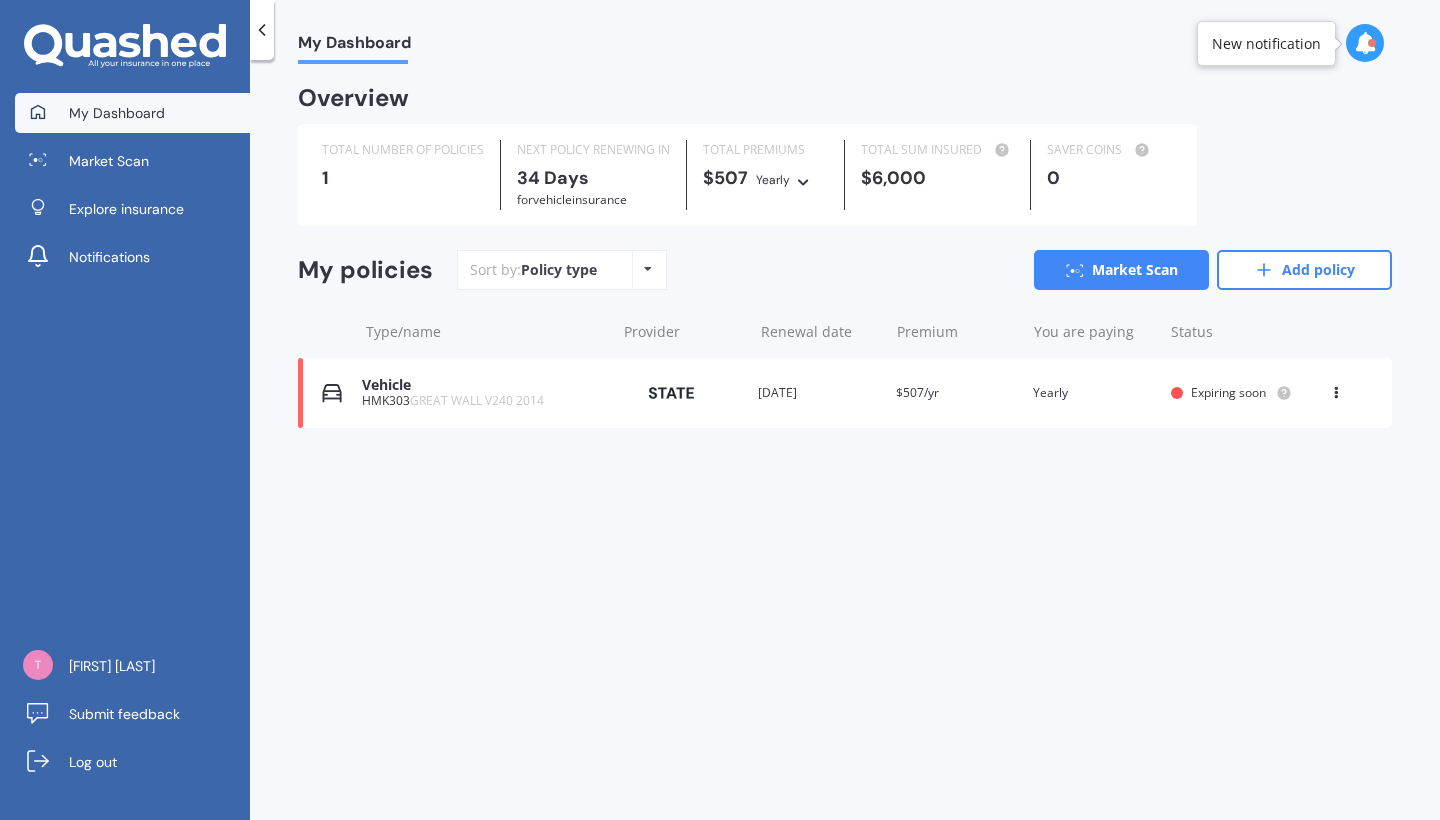 click at bounding box center [1336, 389] 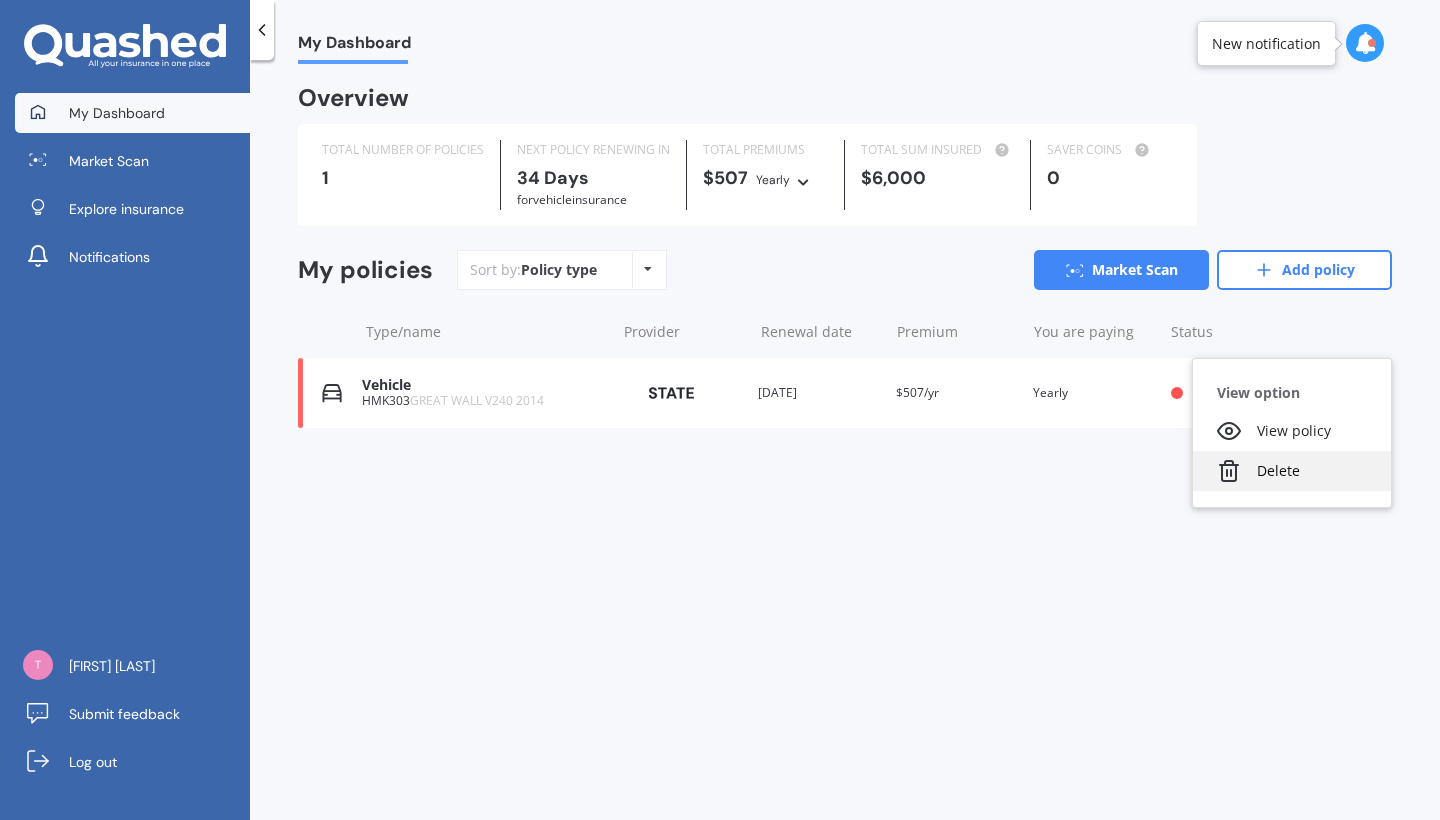 click on "Delete" at bounding box center [1292, 471] 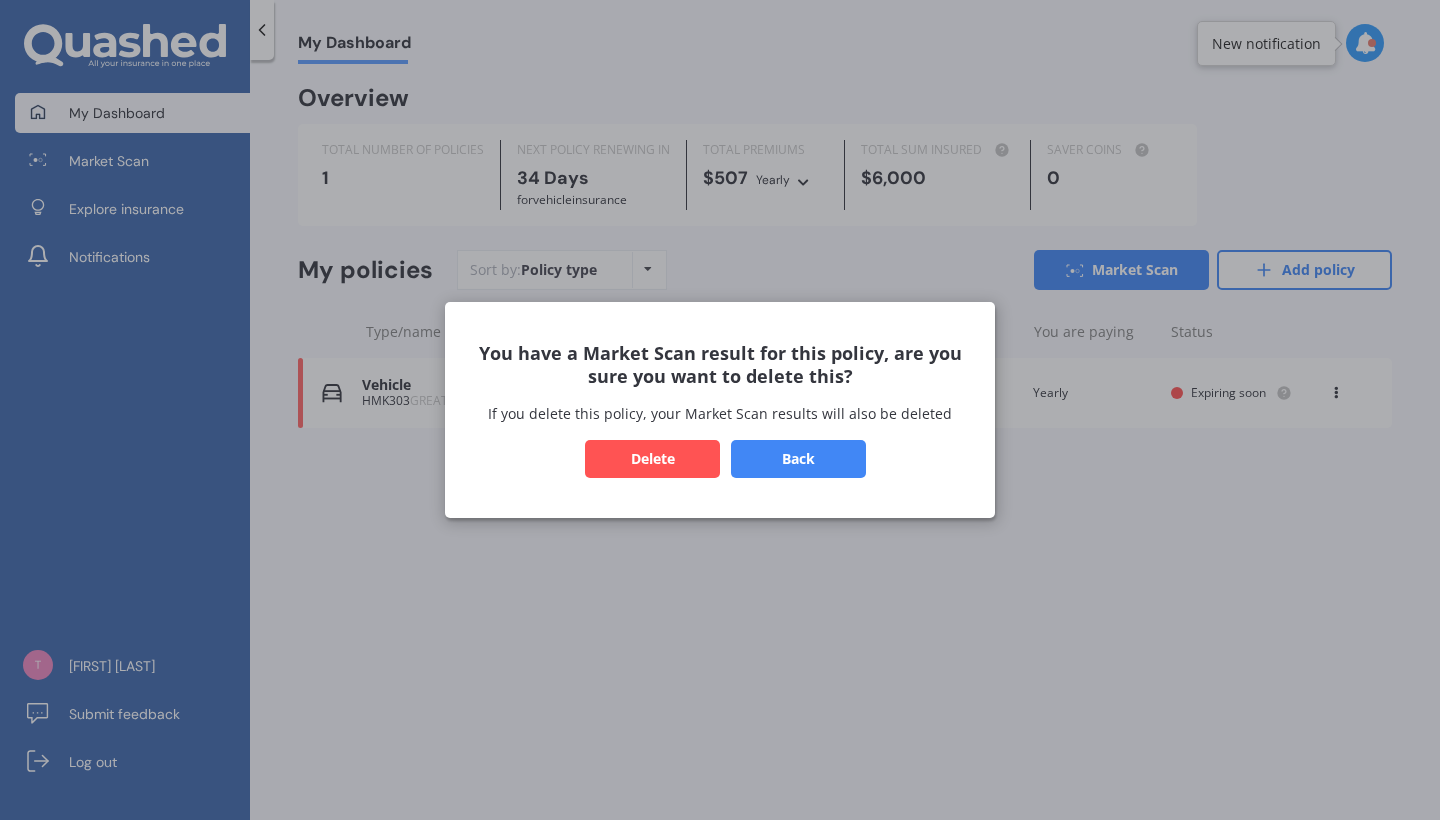 click on "Delete" at bounding box center (652, 459) 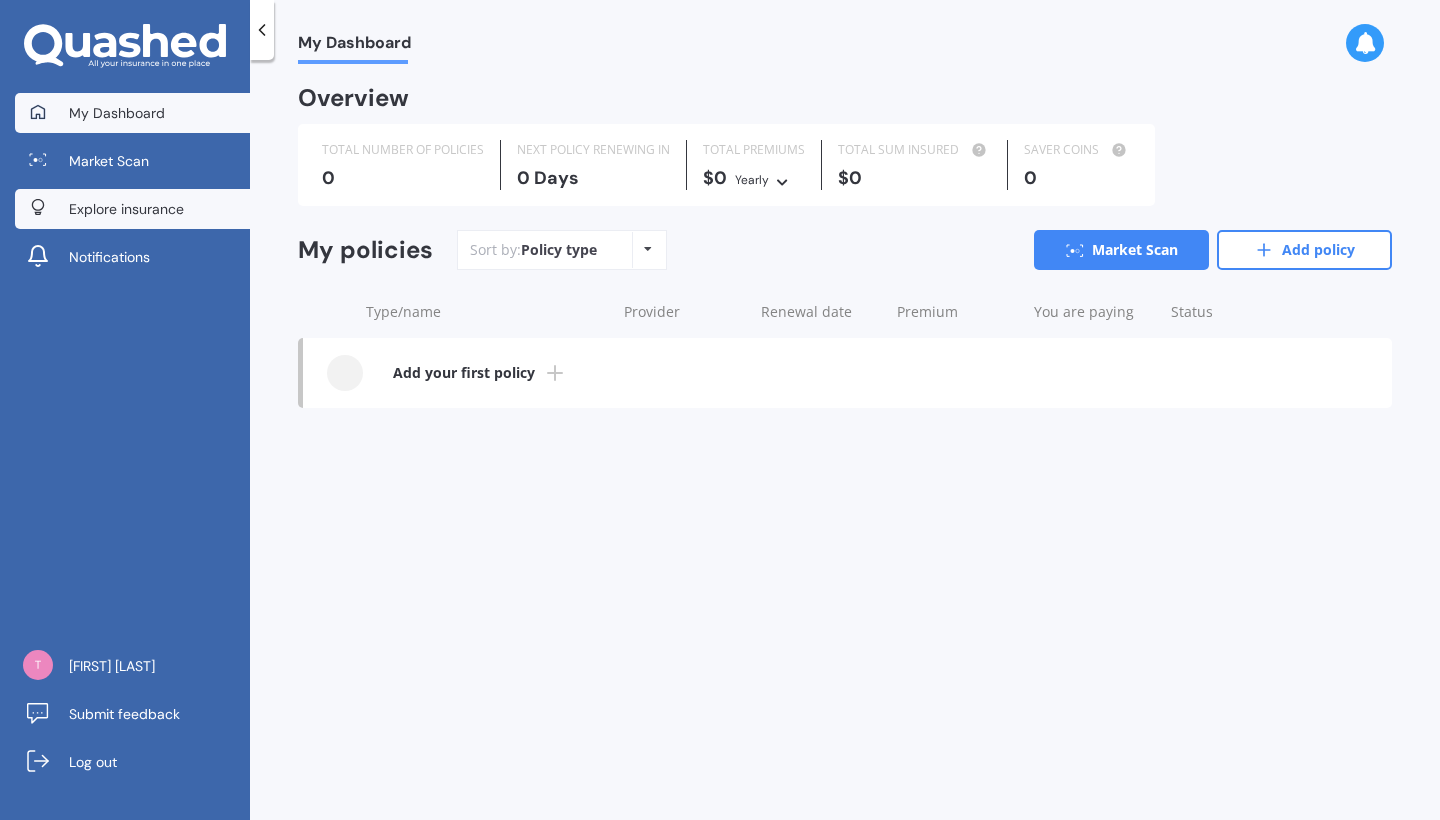 click on "Explore insurance" at bounding box center (126, 209) 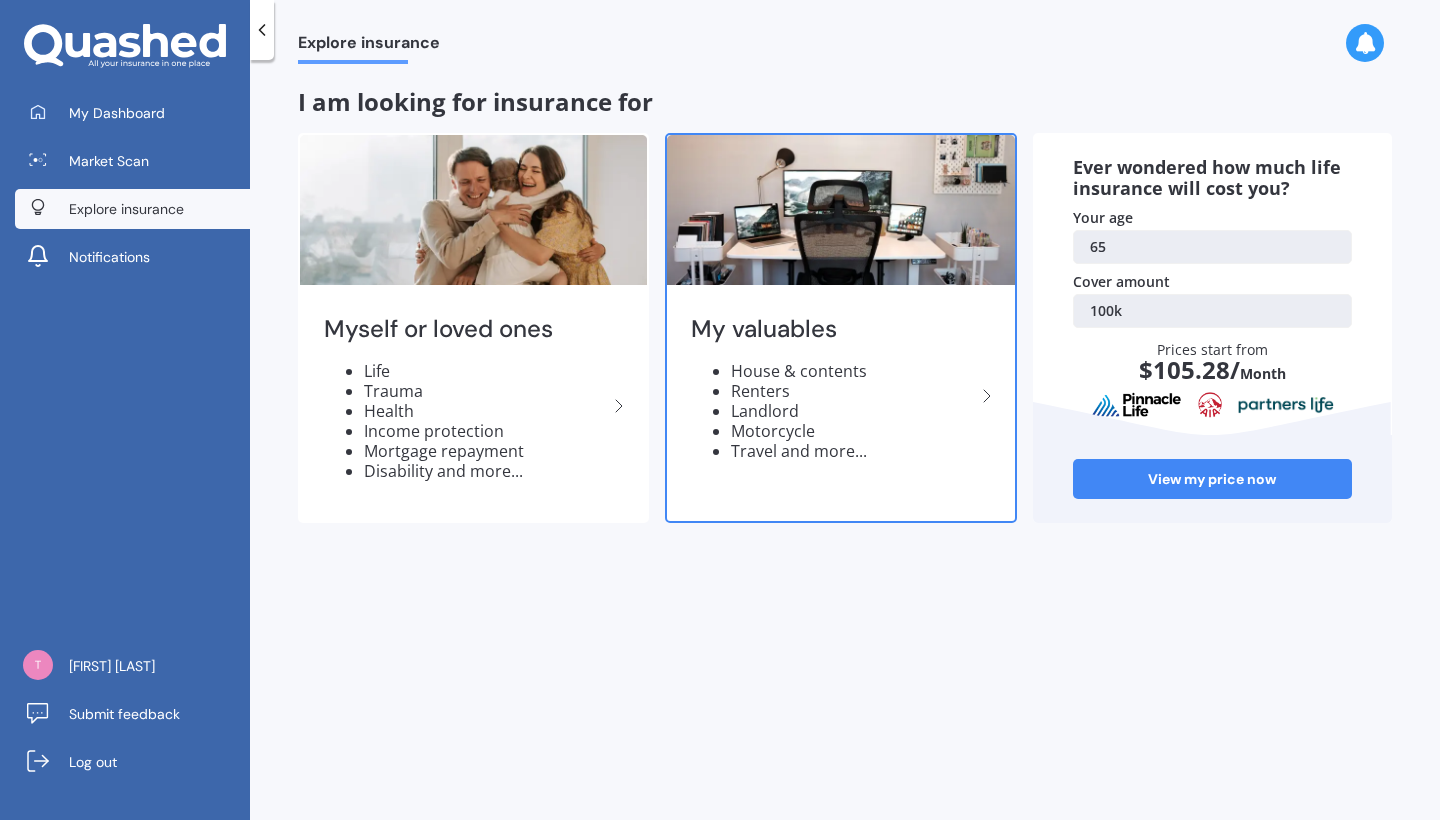 click on "Renters" at bounding box center [852, 391] 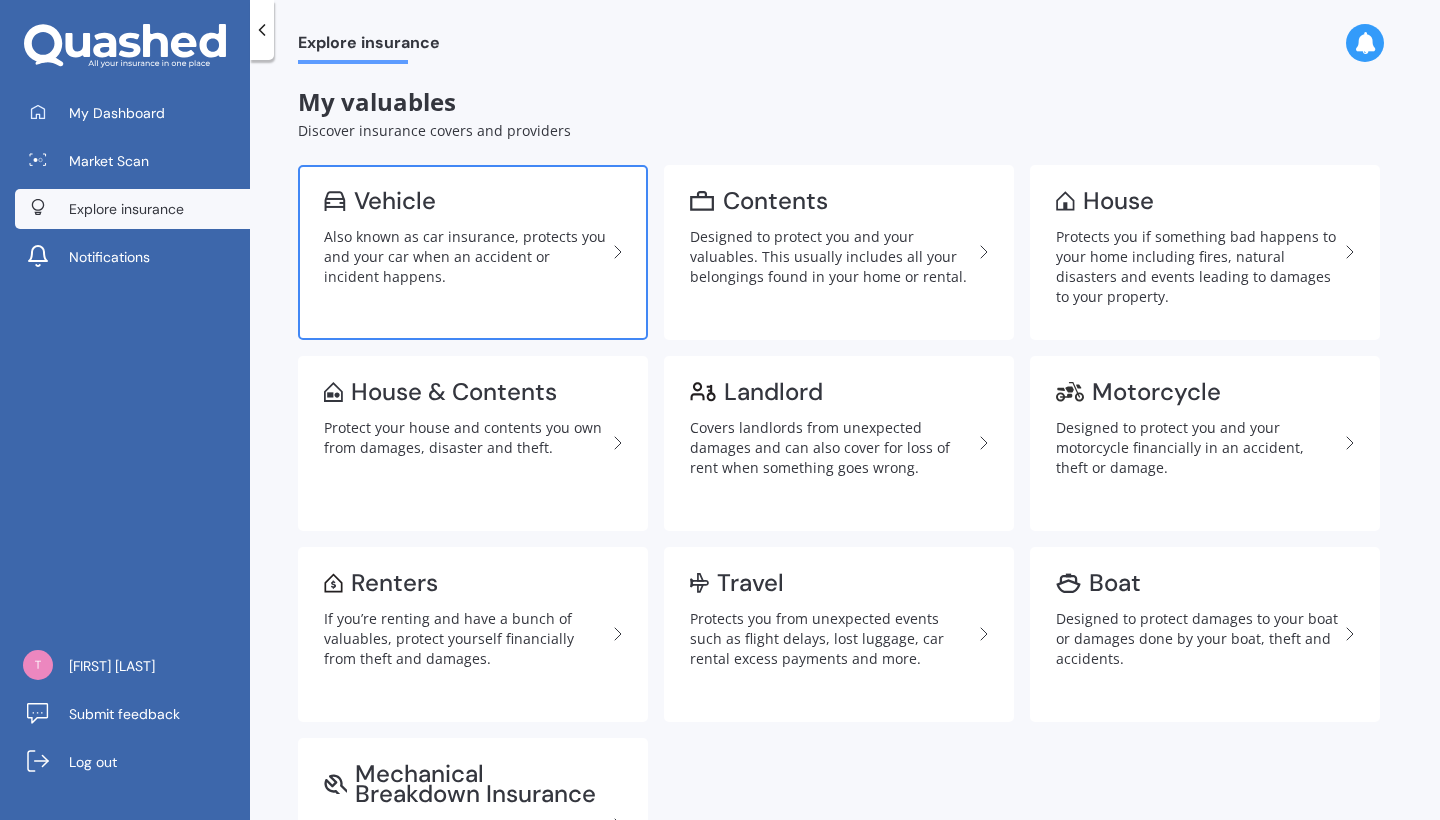 click on "Vehicle" at bounding box center [465, 201] 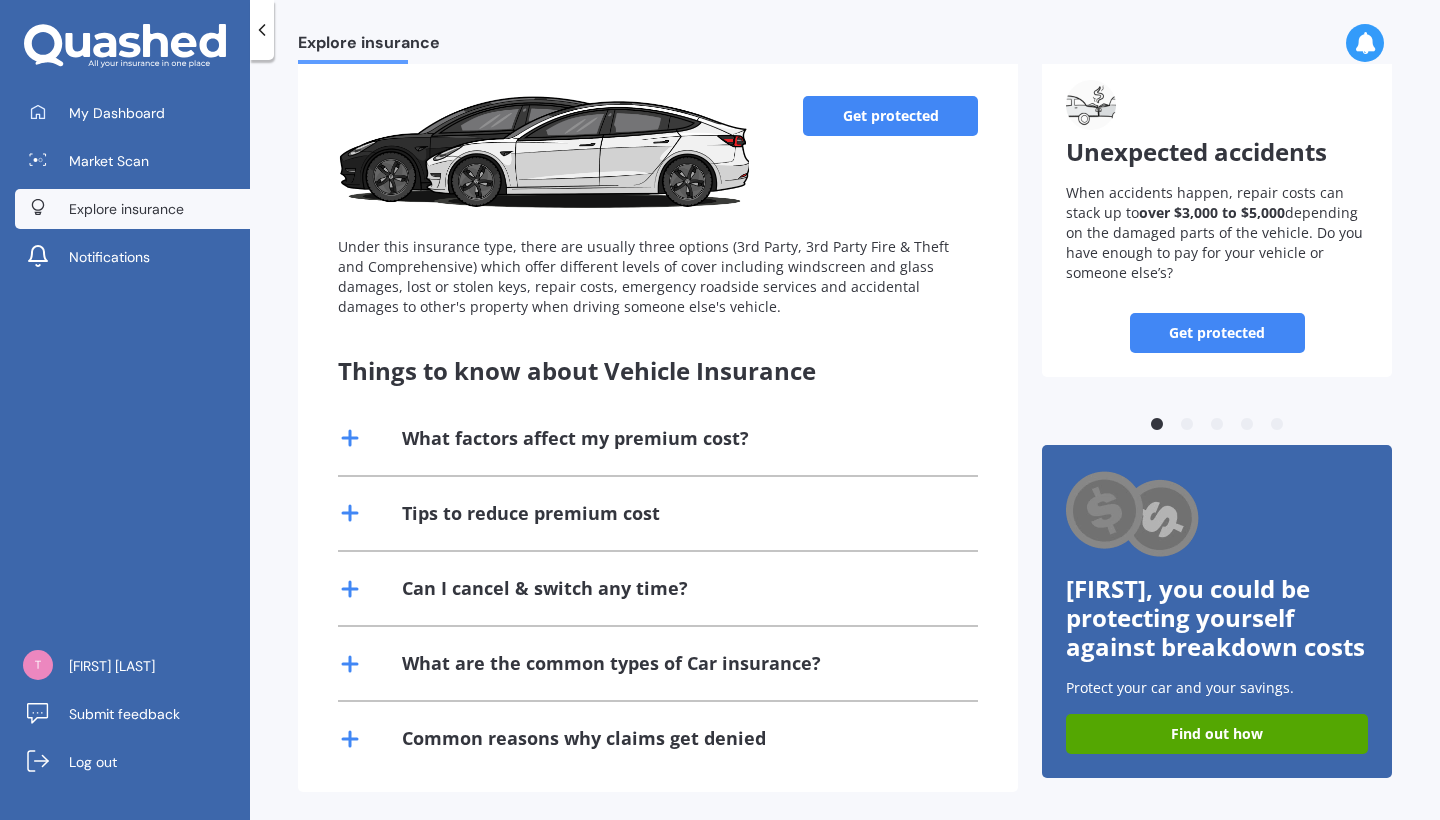 scroll, scrollTop: 108, scrollLeft: 0, axis: vertical 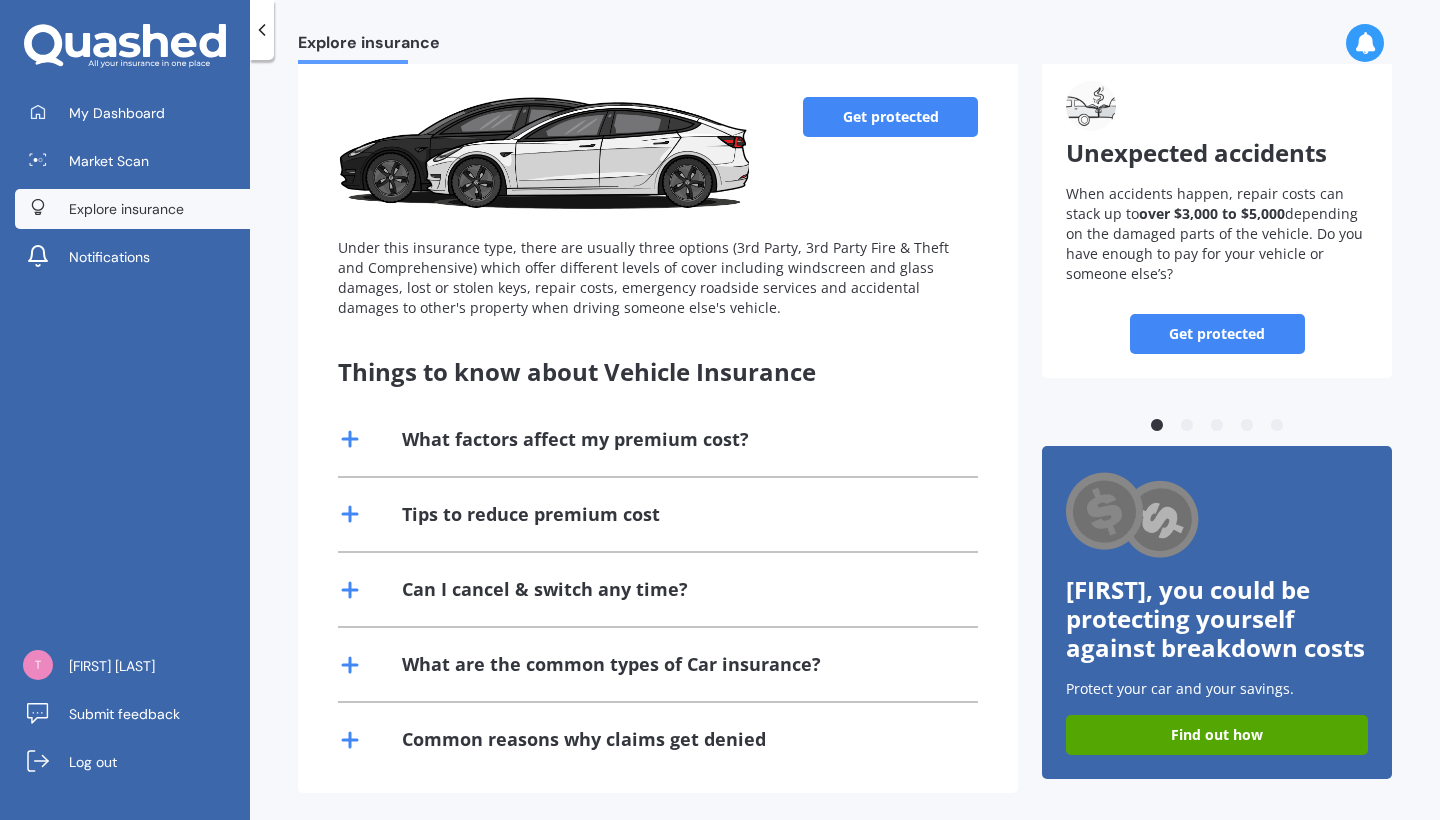 click on "What factors affect my premium cost?" at bounding box center [575, 439] 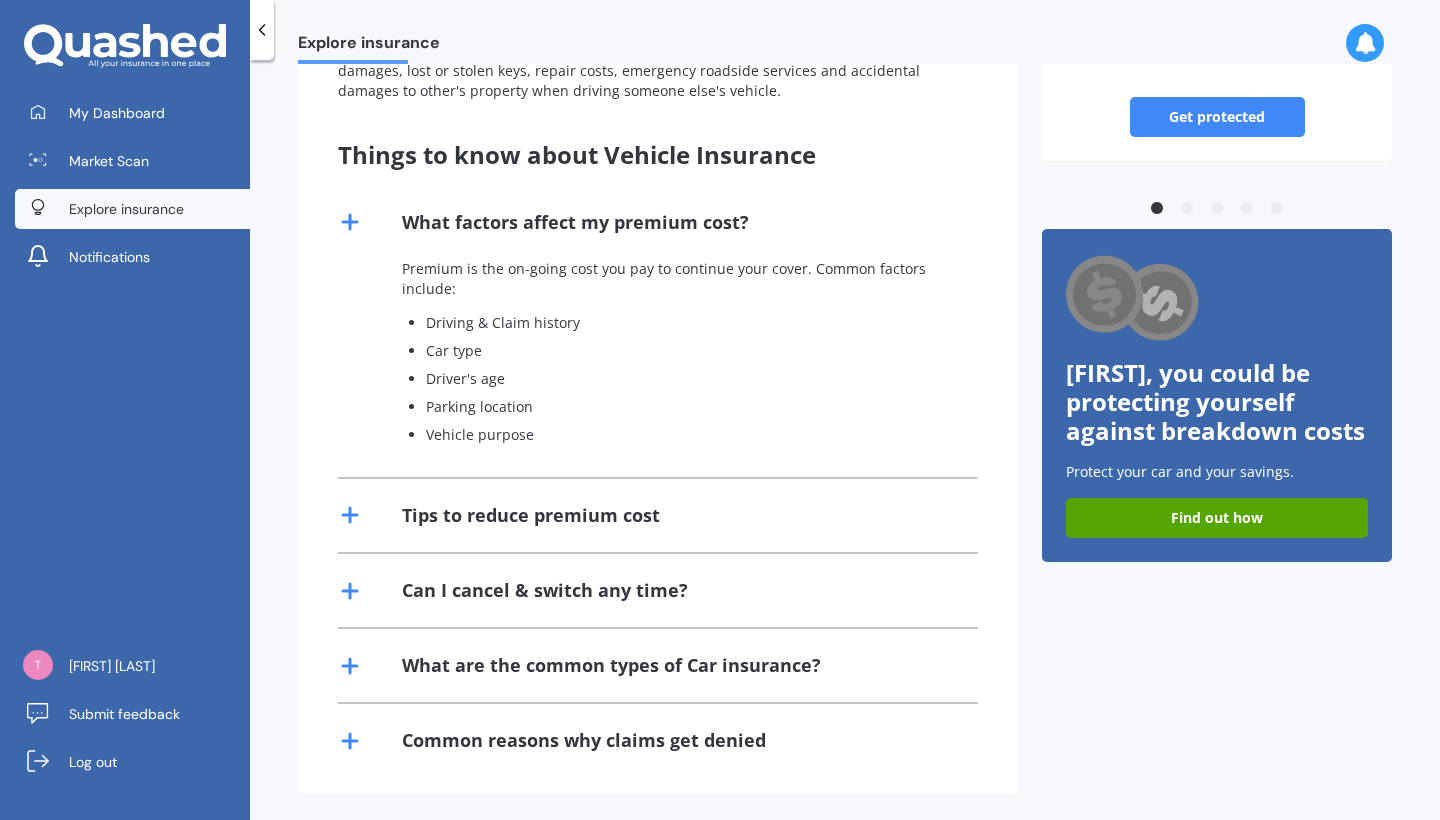 scroll, scrollTop: 324, scrollLeft: 0, axis: vertical 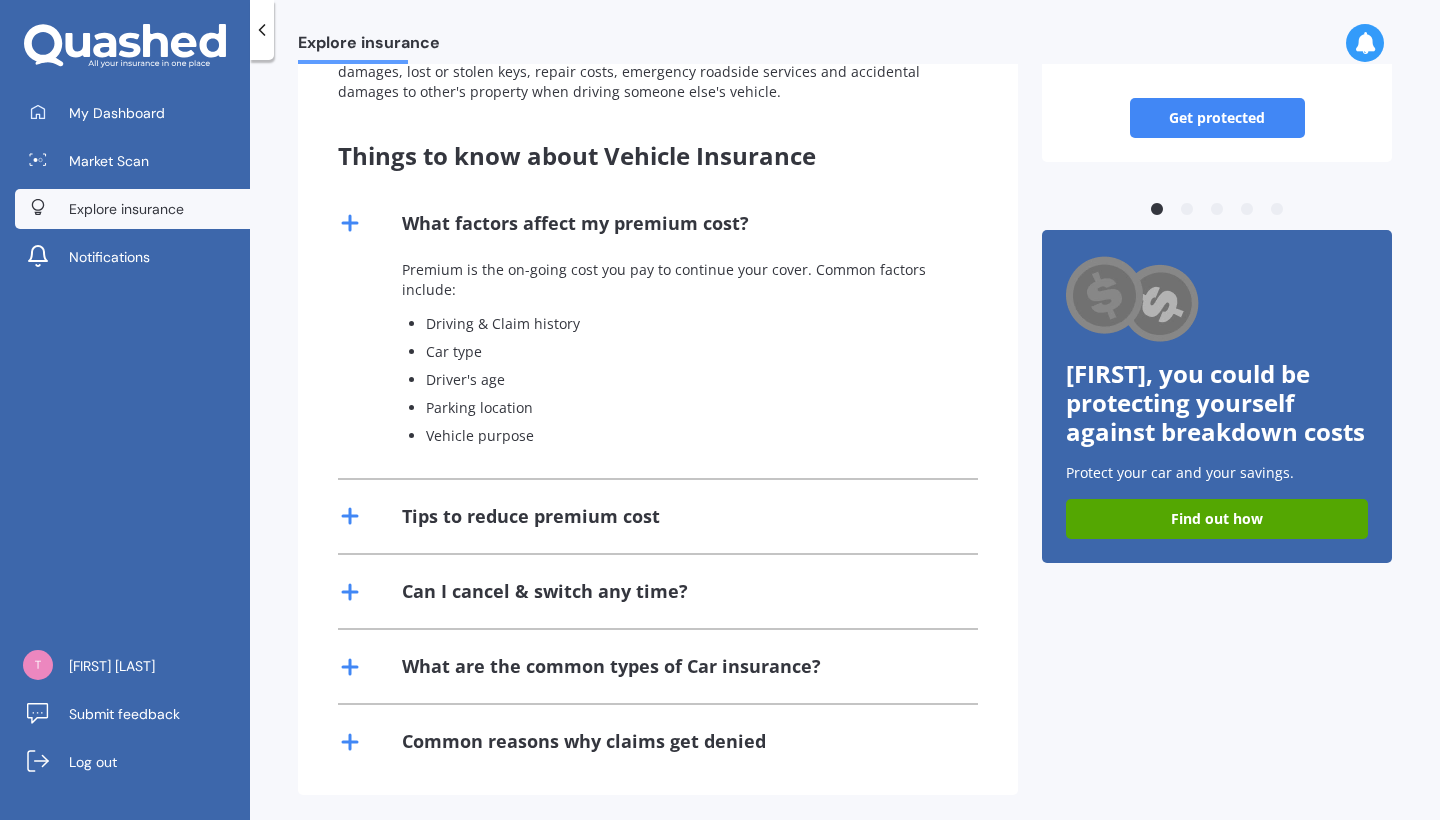 click on "Tips to reduce premium cost" at bounding box center (531, 516) 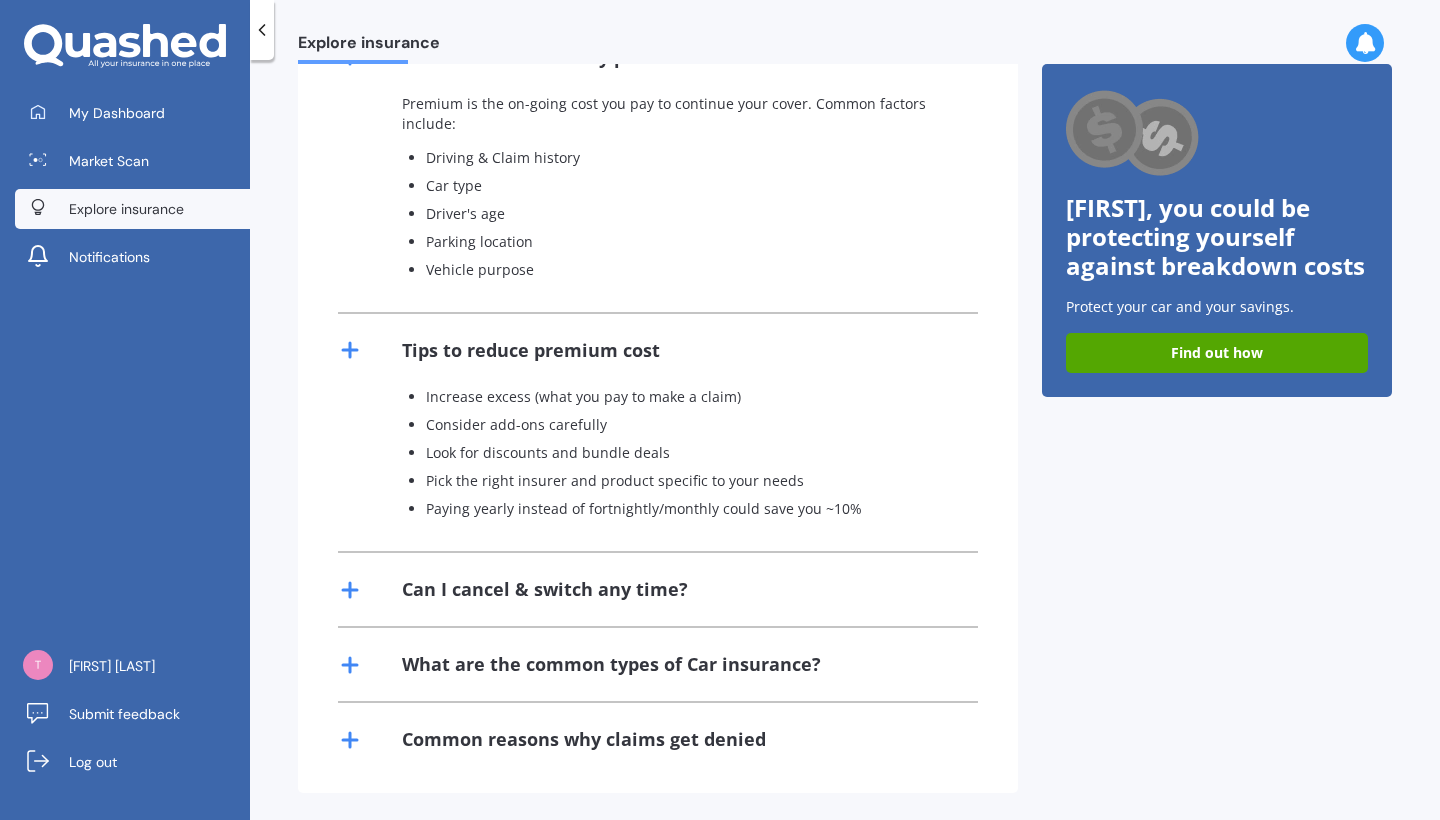 scroll, scrollTop: 488, scrollLeft: 0, axis: vertical 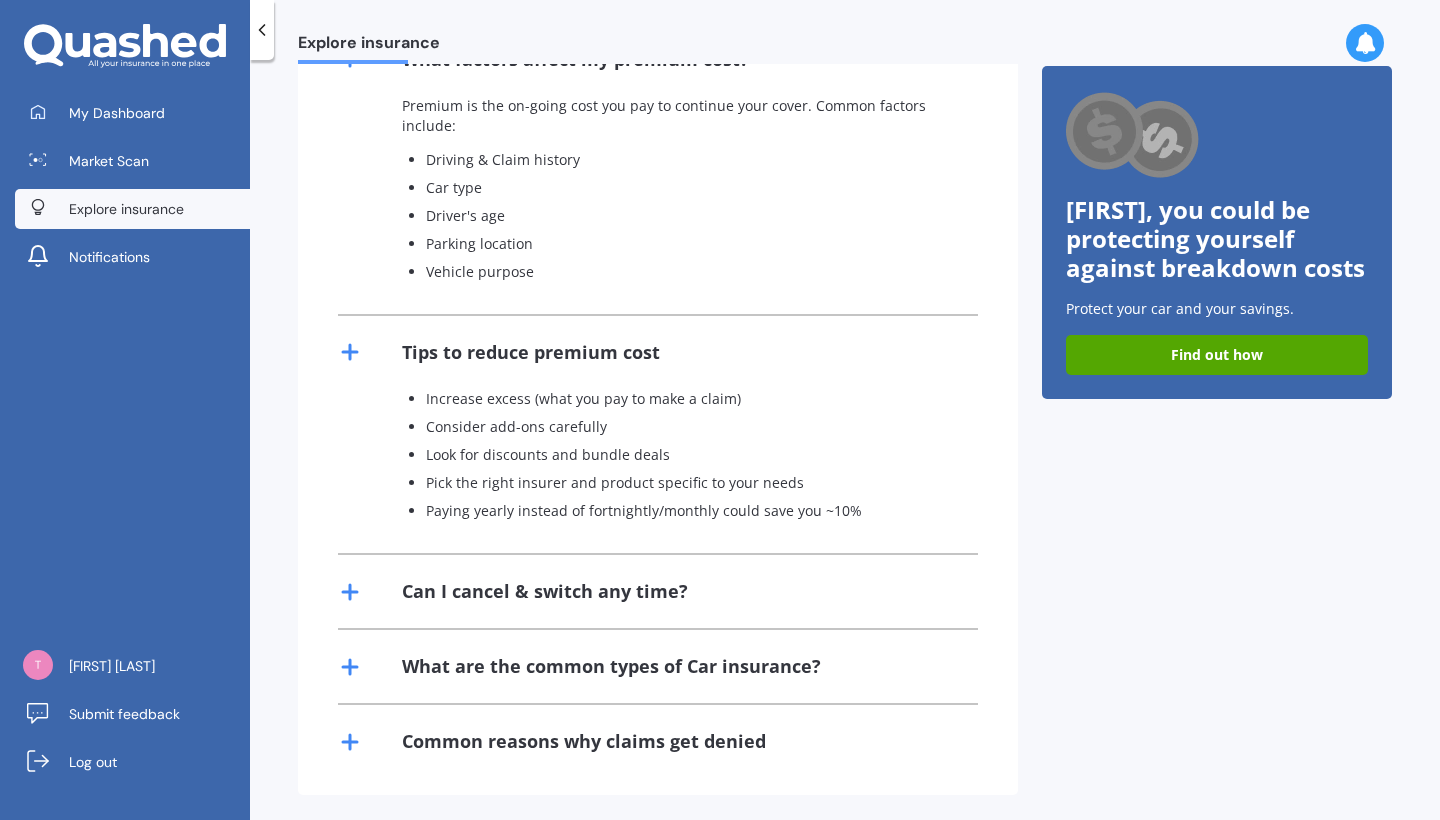 click on "Can I cancel & switch any time?" at bounding box center [545, 591] 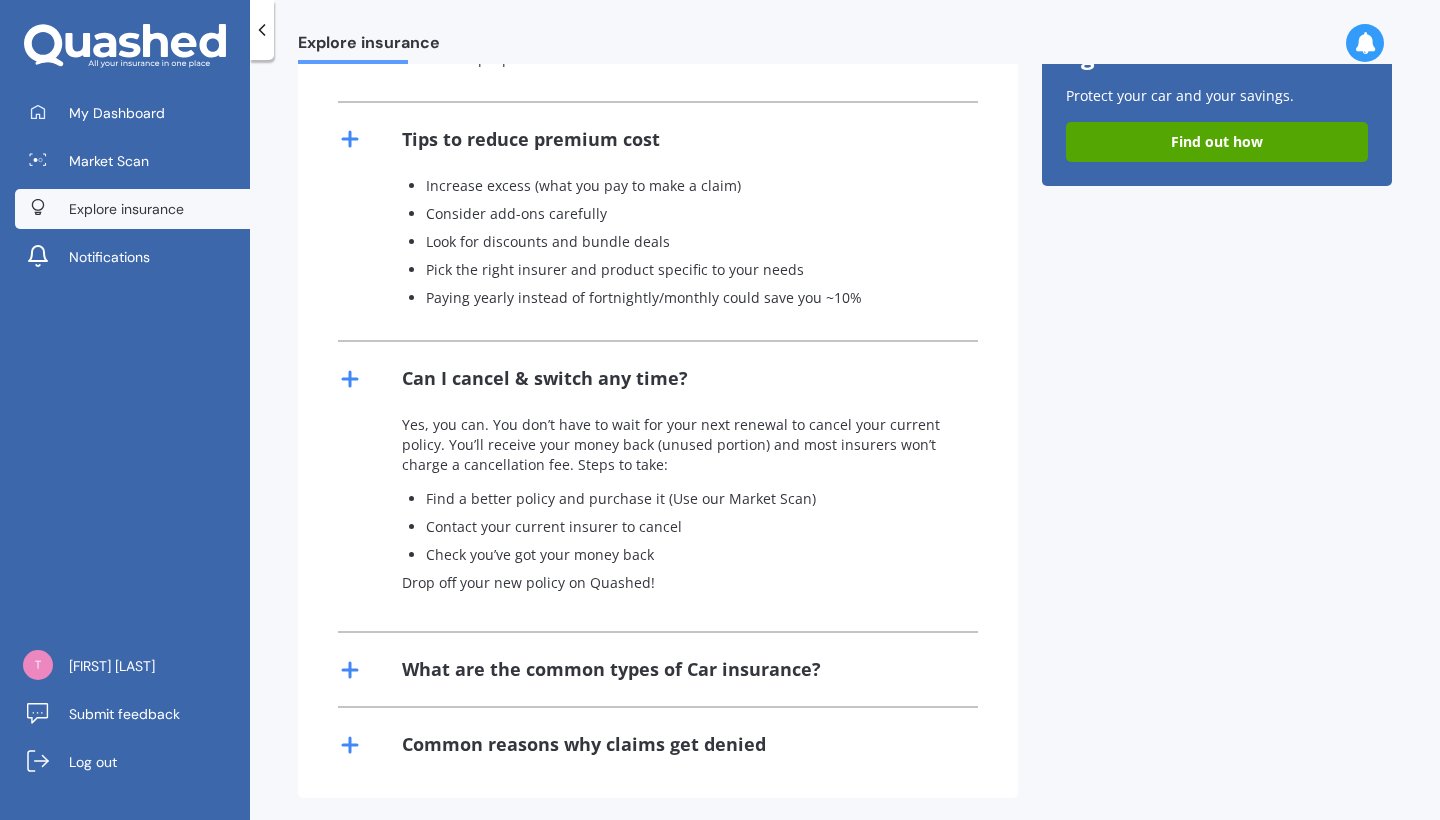 scroll, scrollTop: 700, scrollLeft: 0, axis: vertical 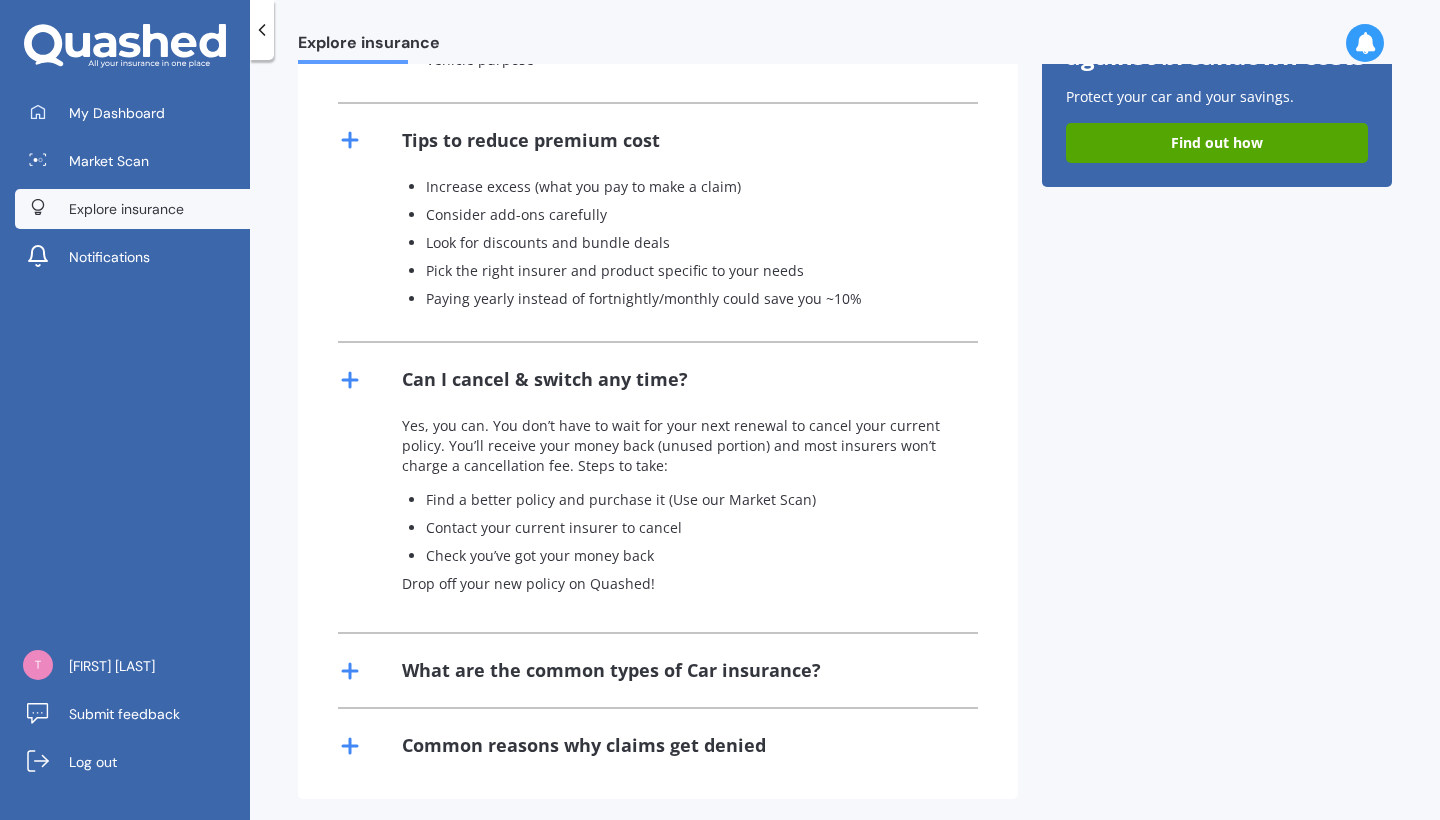click on "What are the common types of Car insurance?" at bounding box center [611, 670] 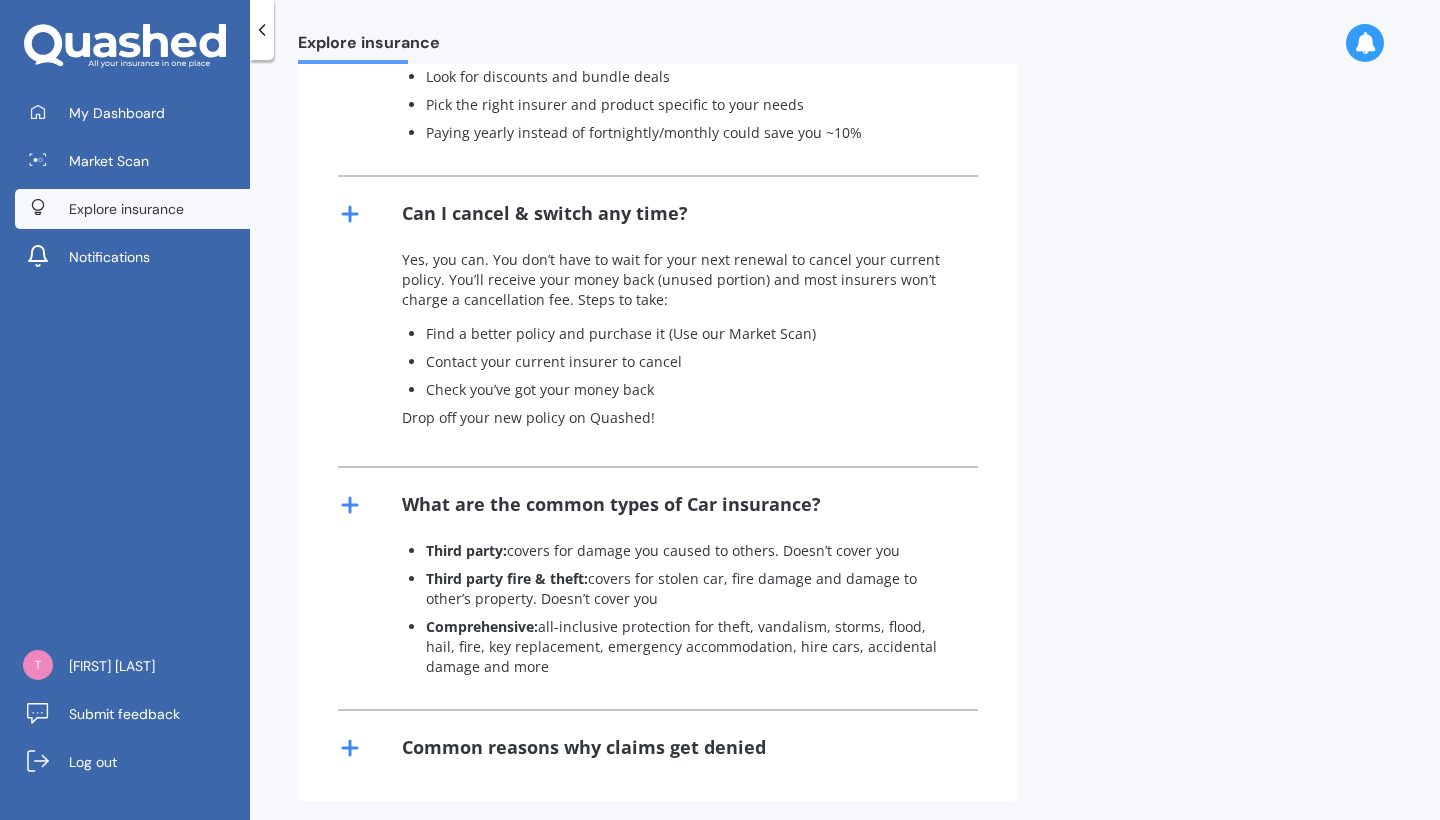 scroll, scrollTop: 865, scrollLeft: 0, axis: vertical 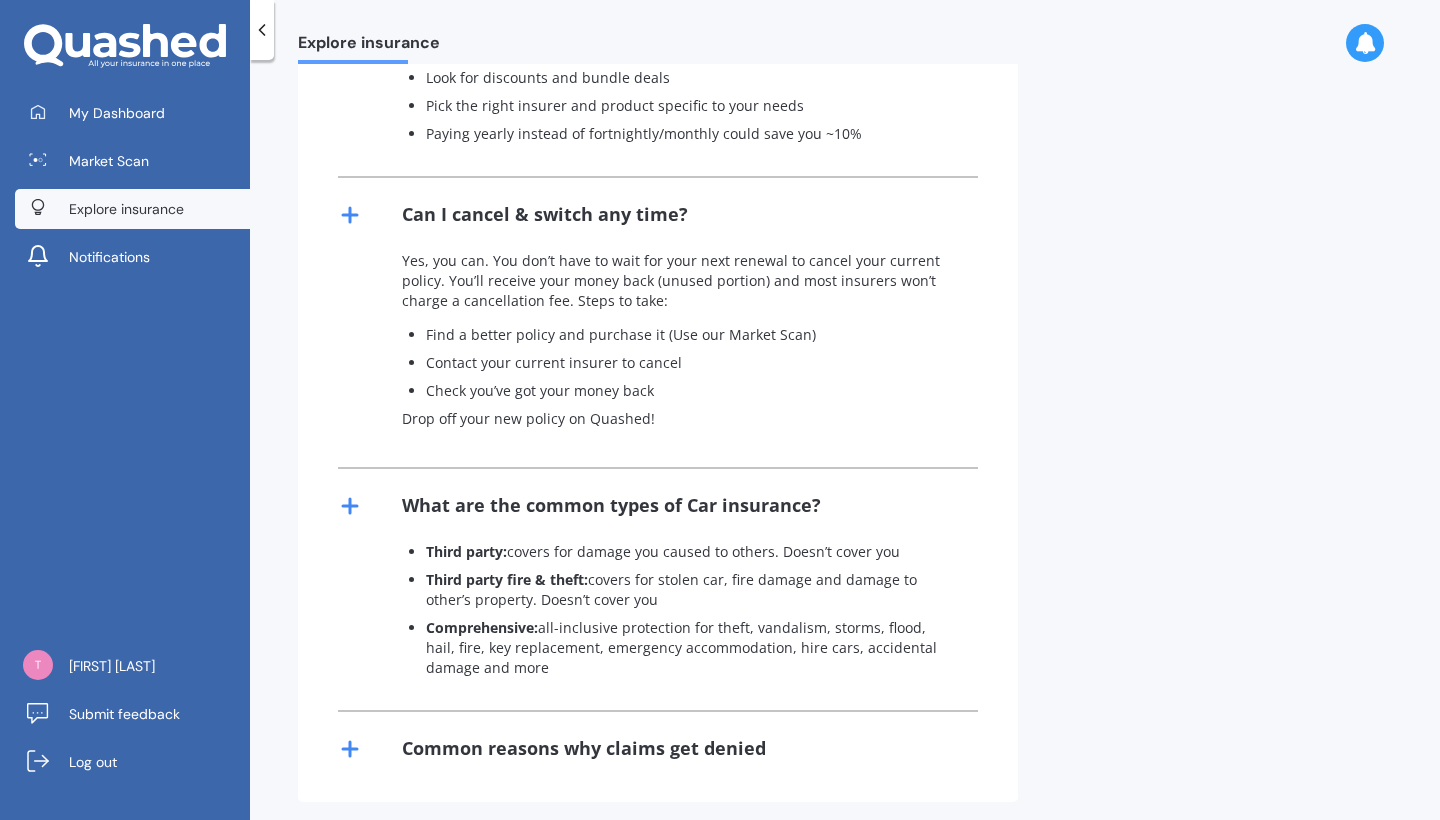 click on "Common reasons why claims get denied" at bounding box center (658, 748) 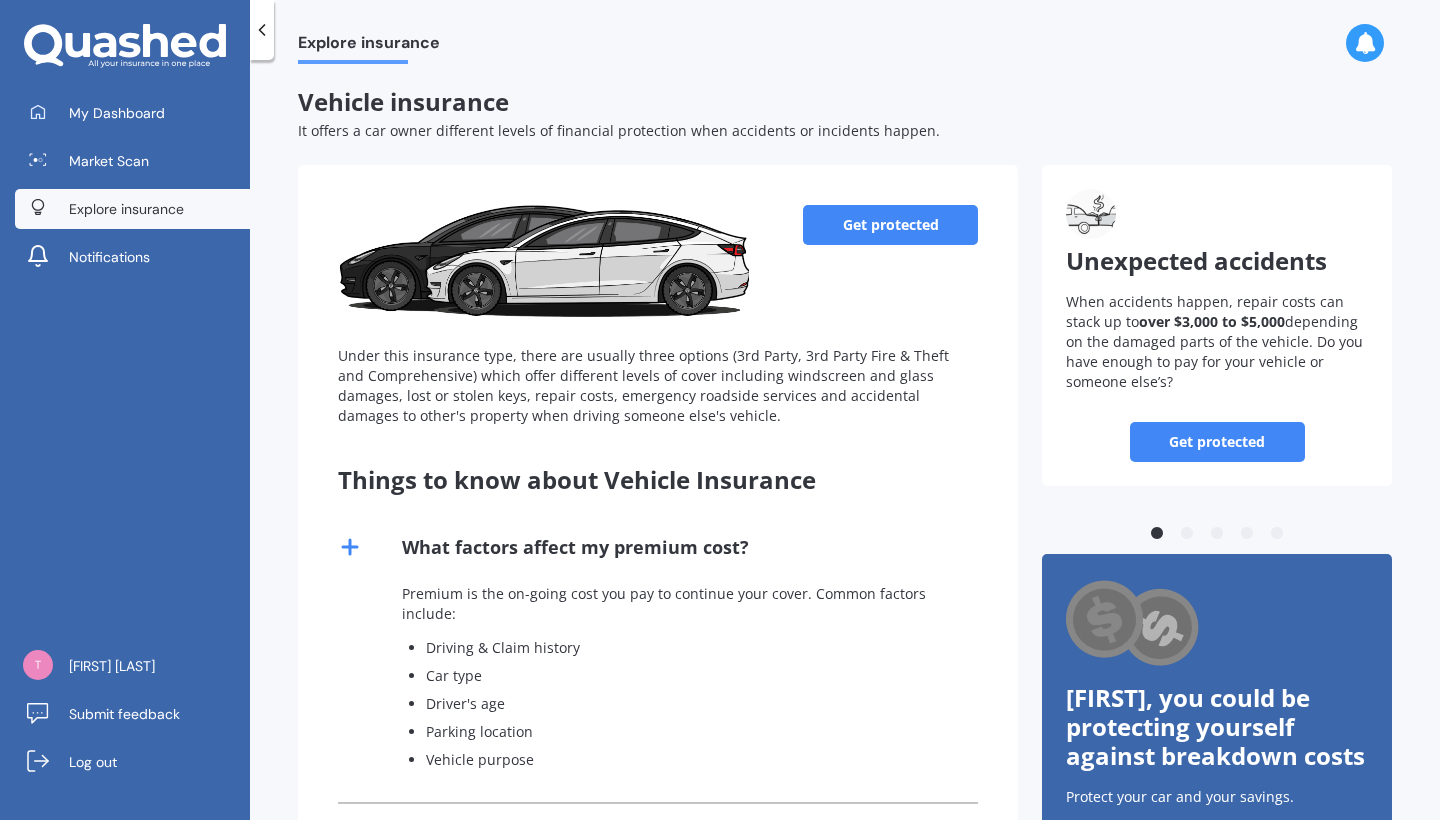 scroll, scrollTop: 0, scrollLeft: 0, axis: both 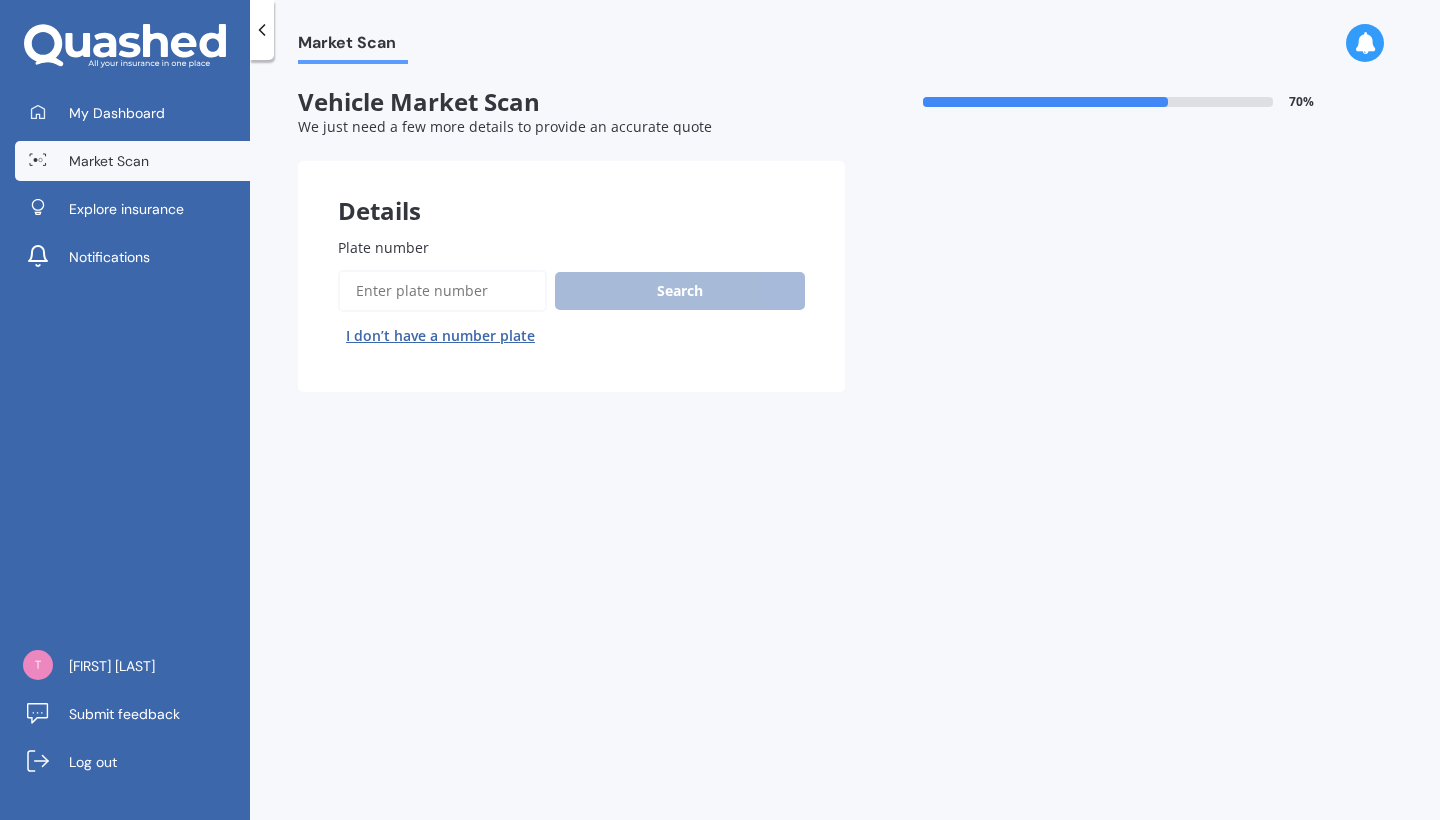 click on "Plate number" at bounding box center [442, 291] 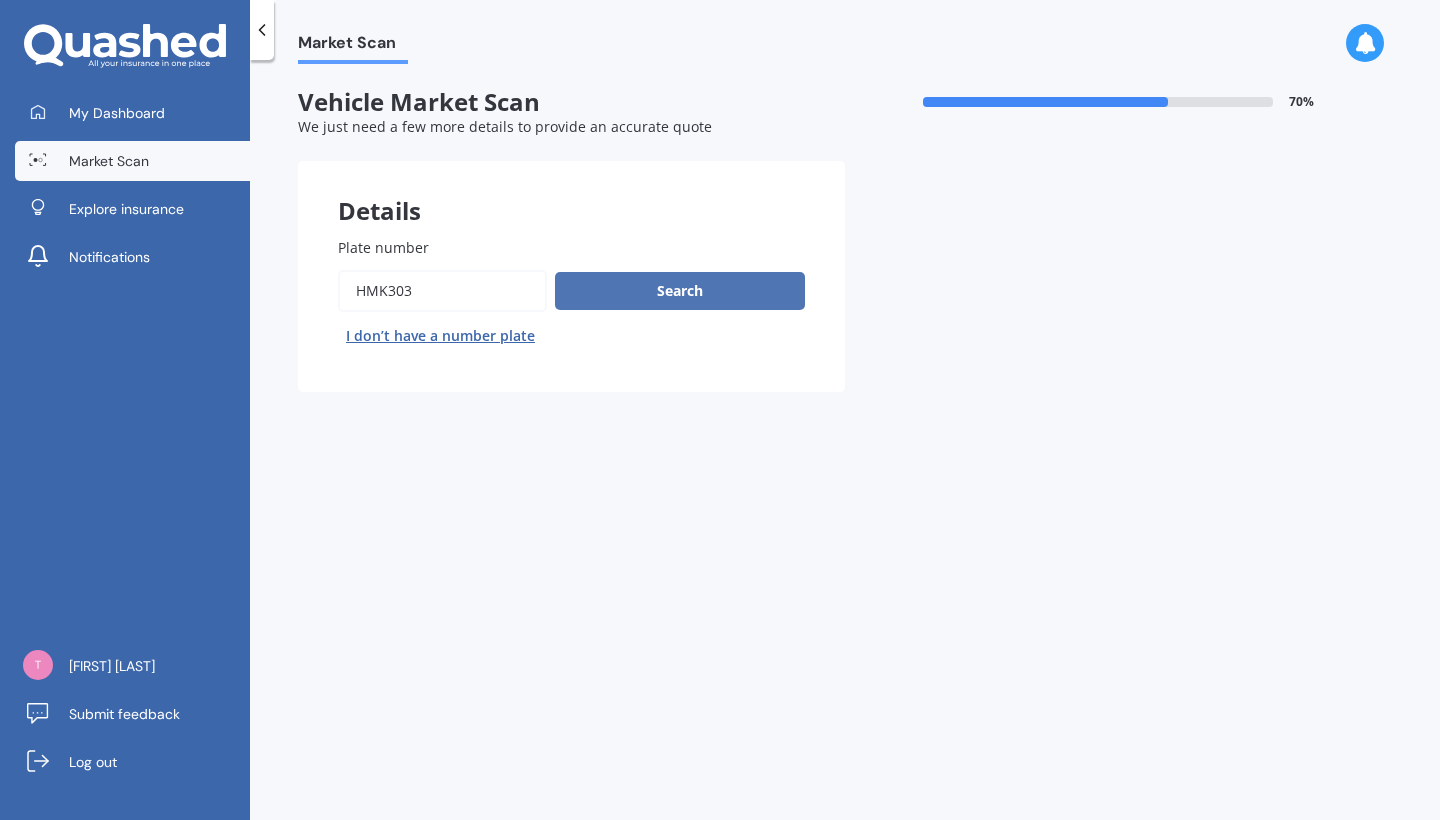 type on "HMK303" 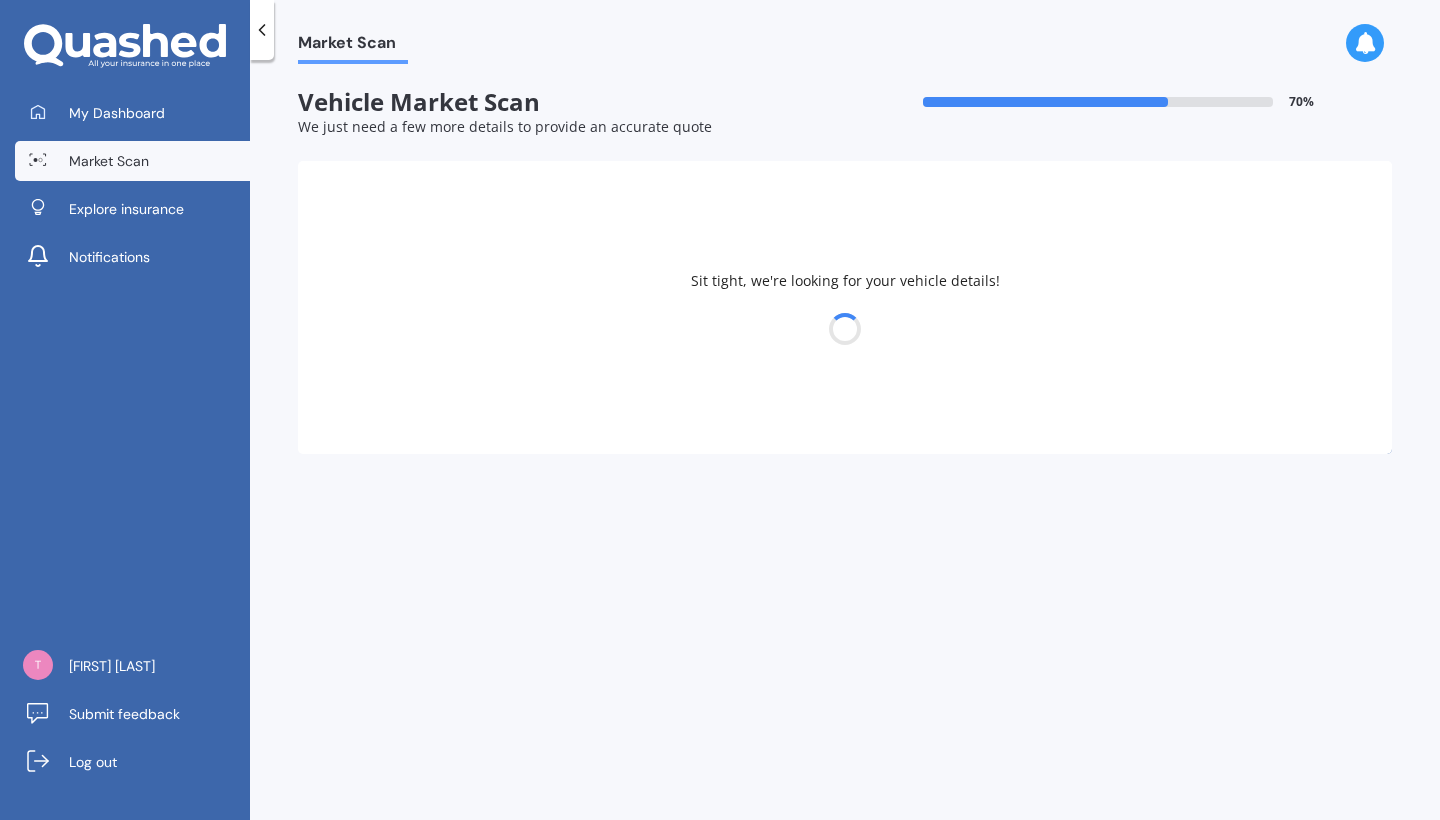 select on "GREAT WALL" 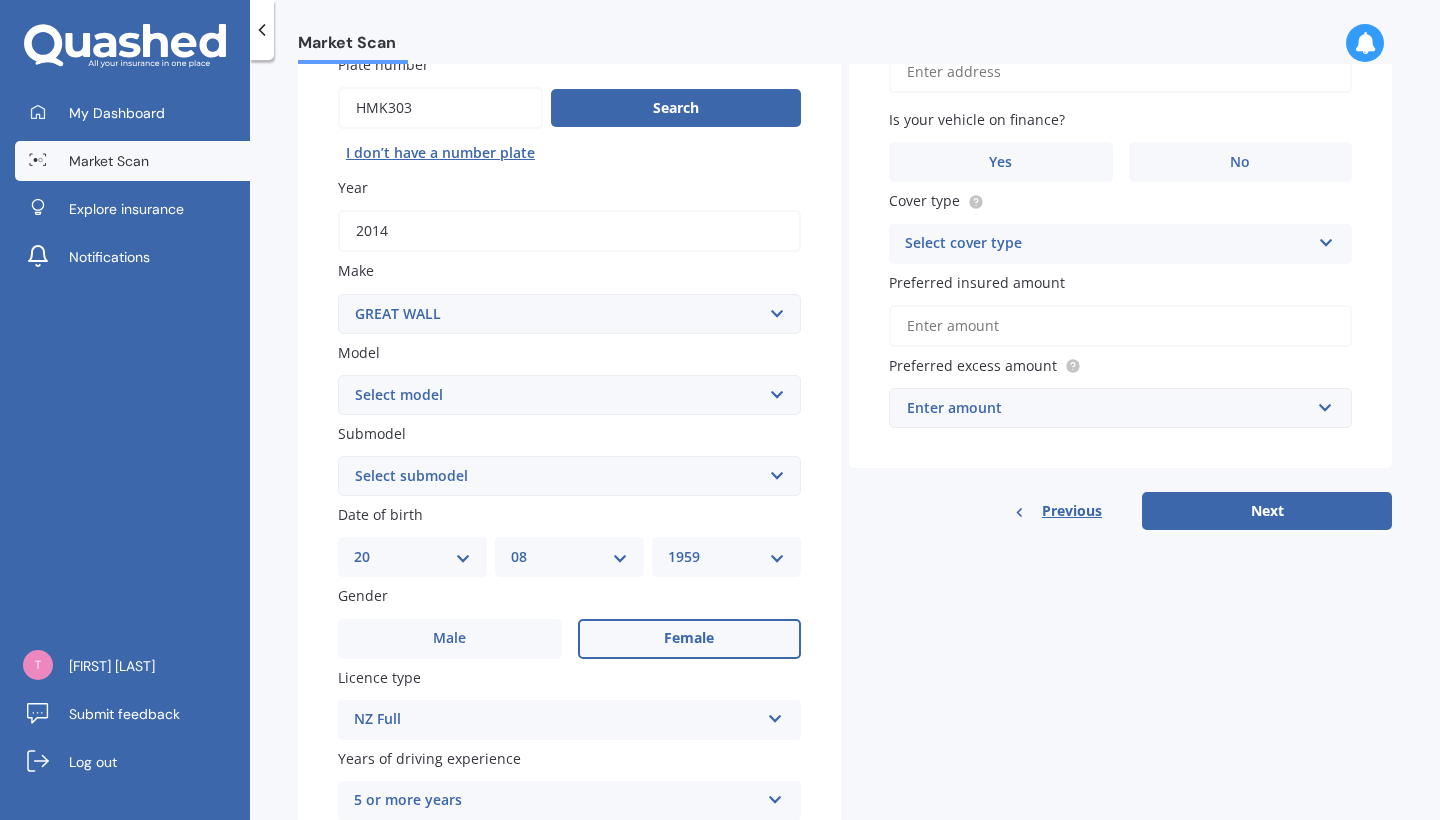 scroll, scrollTop: 184, scrollLeft: 0, axis: vertical 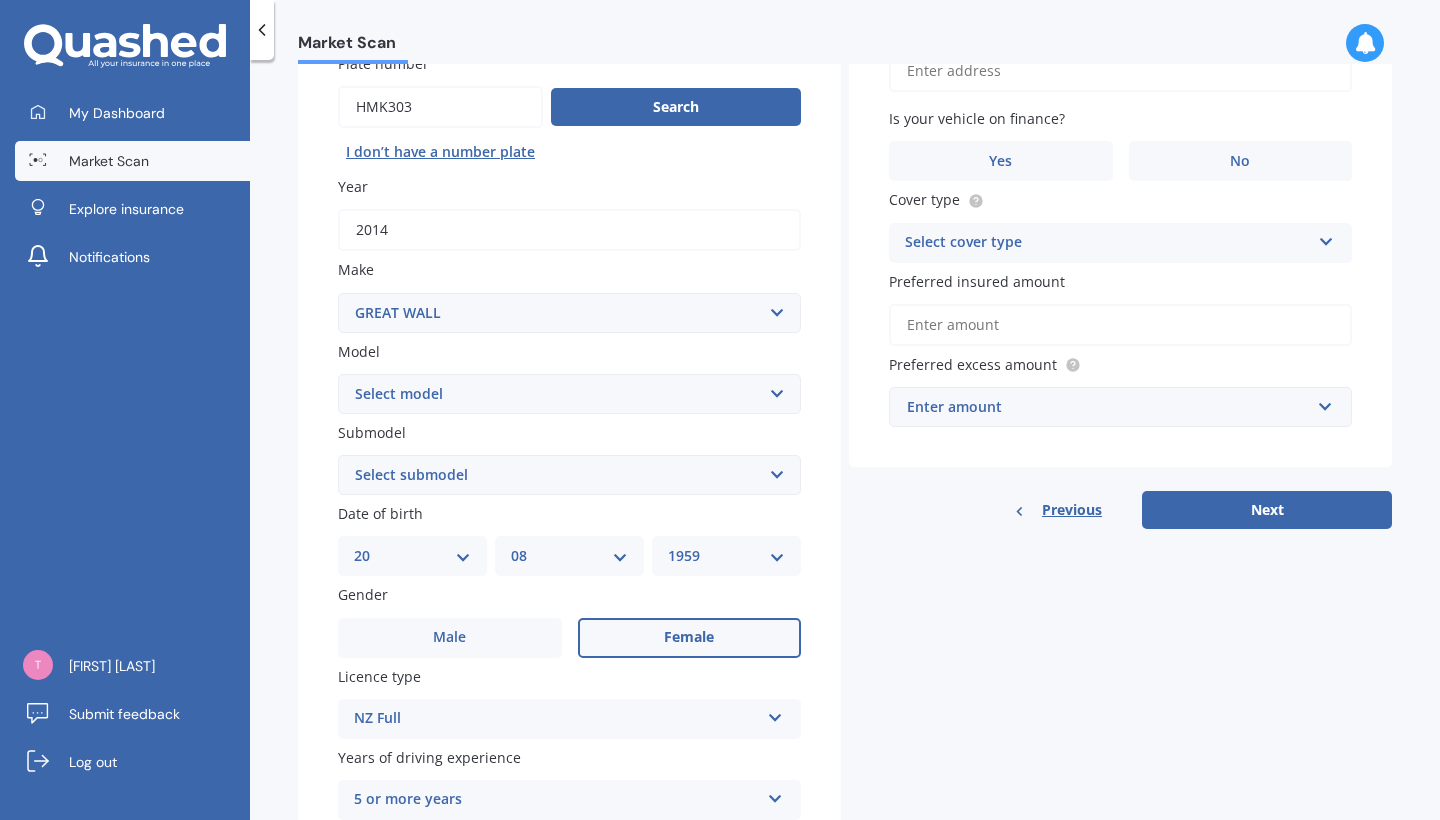 select on "V240" 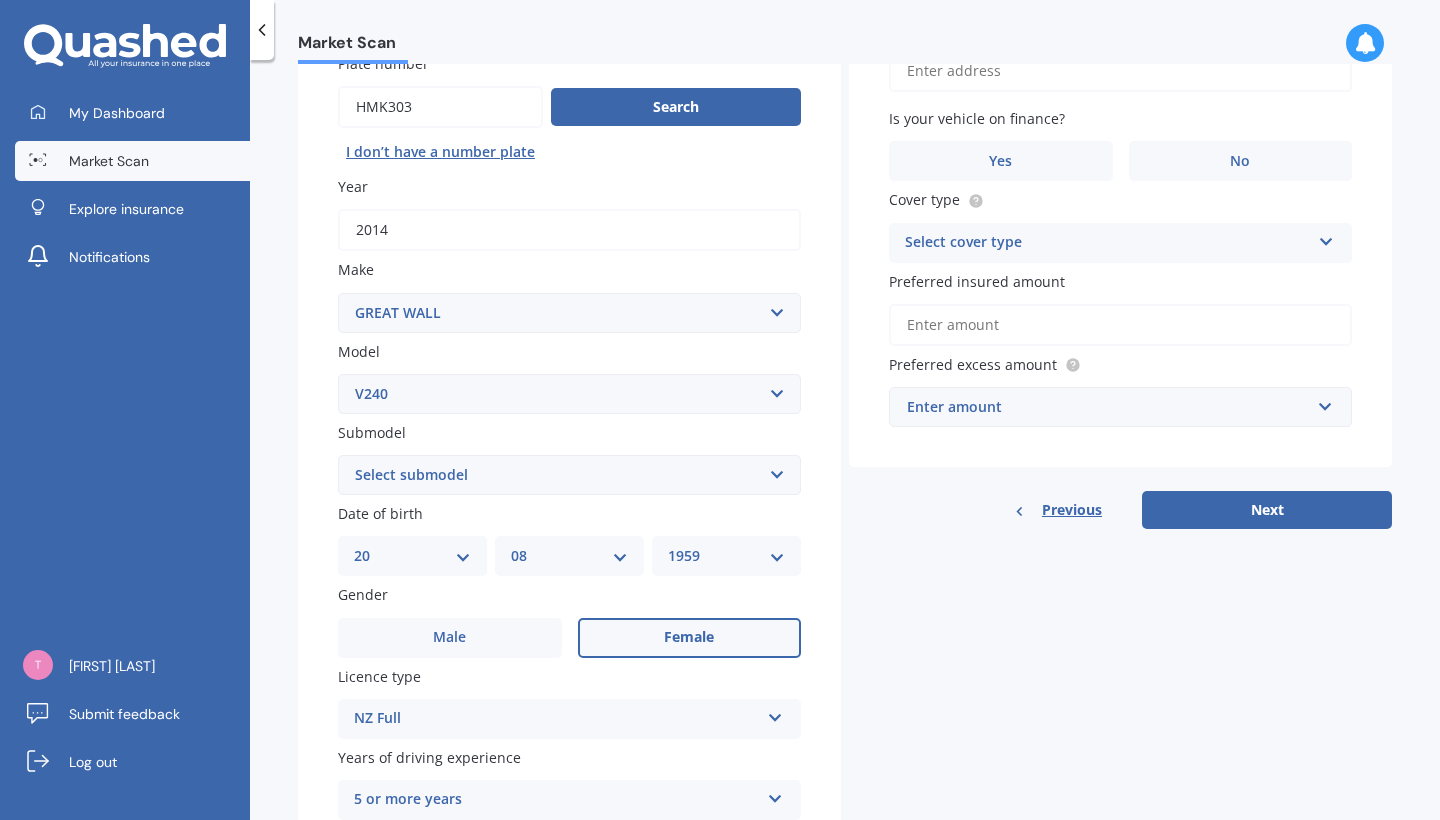 select on "(ALL)" 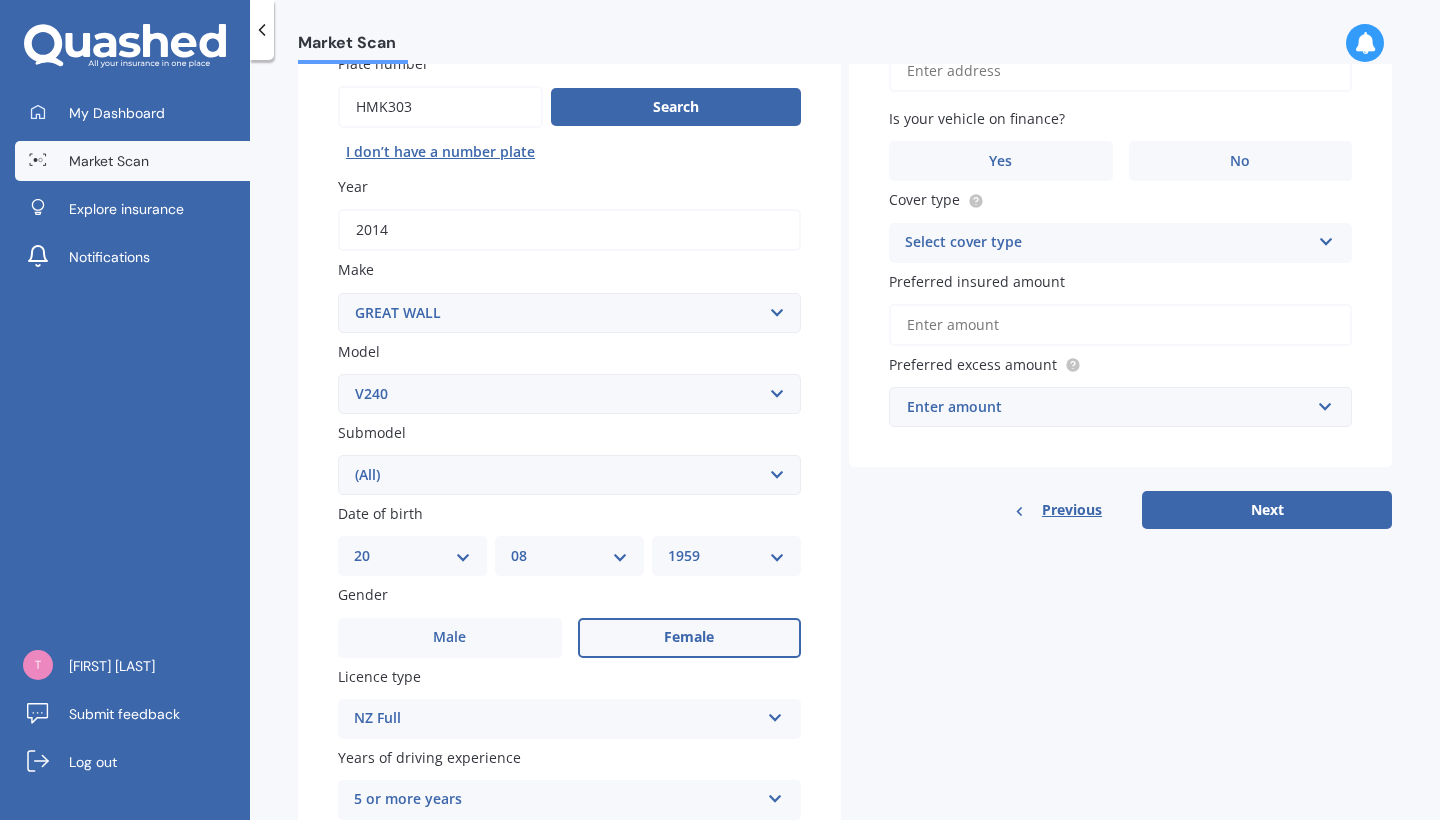 select on "24" 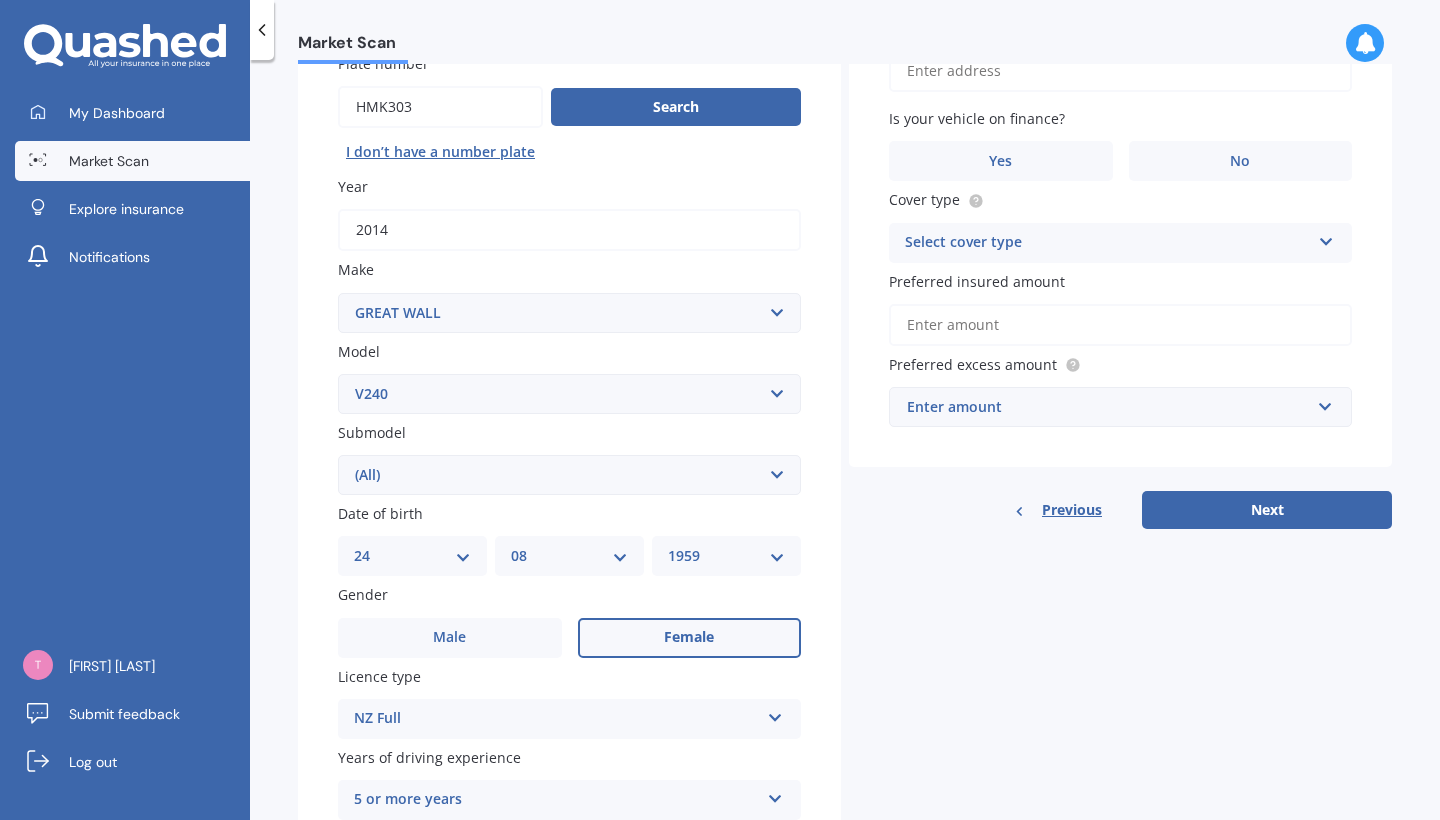 select on "12" 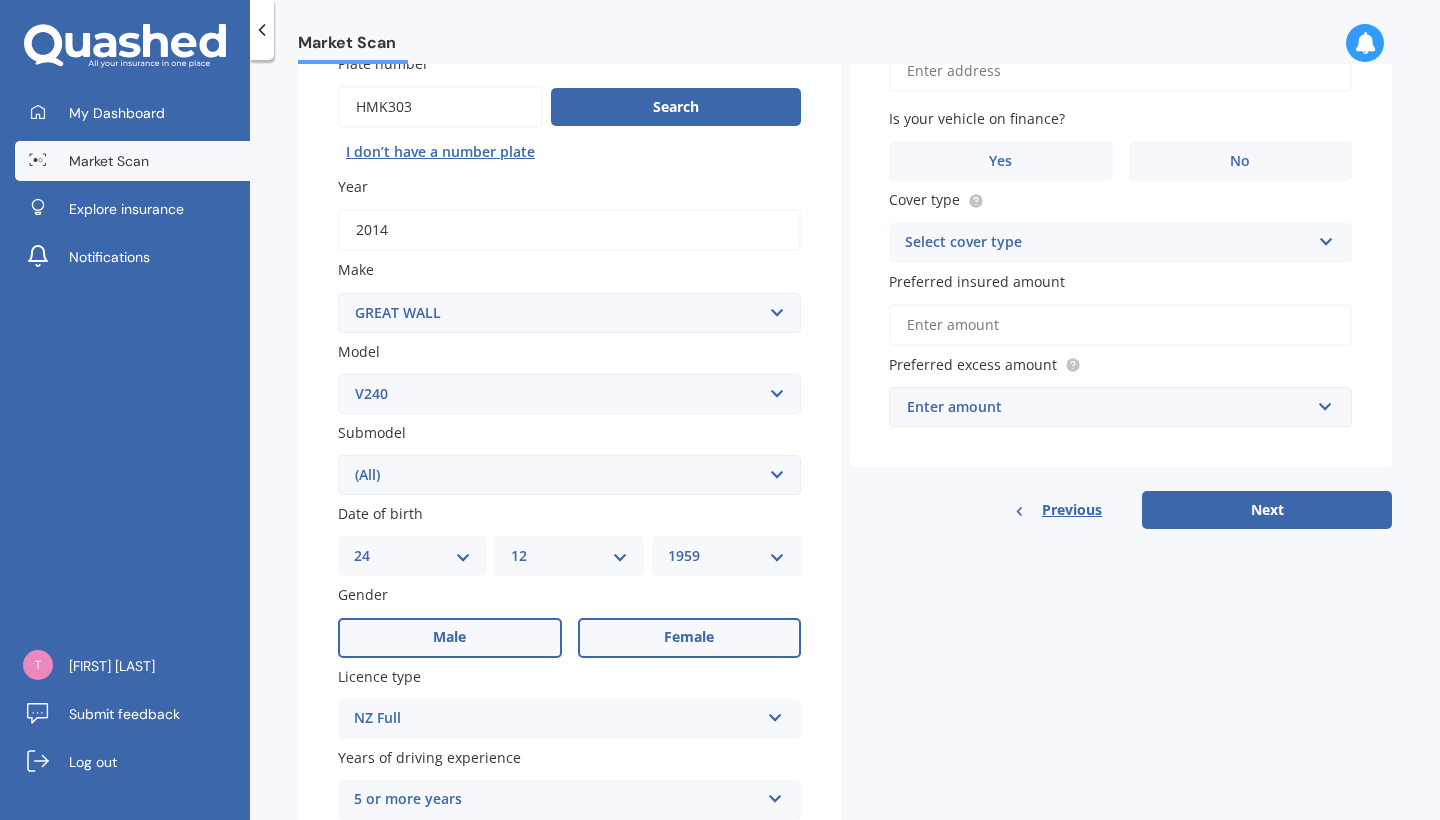 click on "Male" at bounding box center (449, 637) 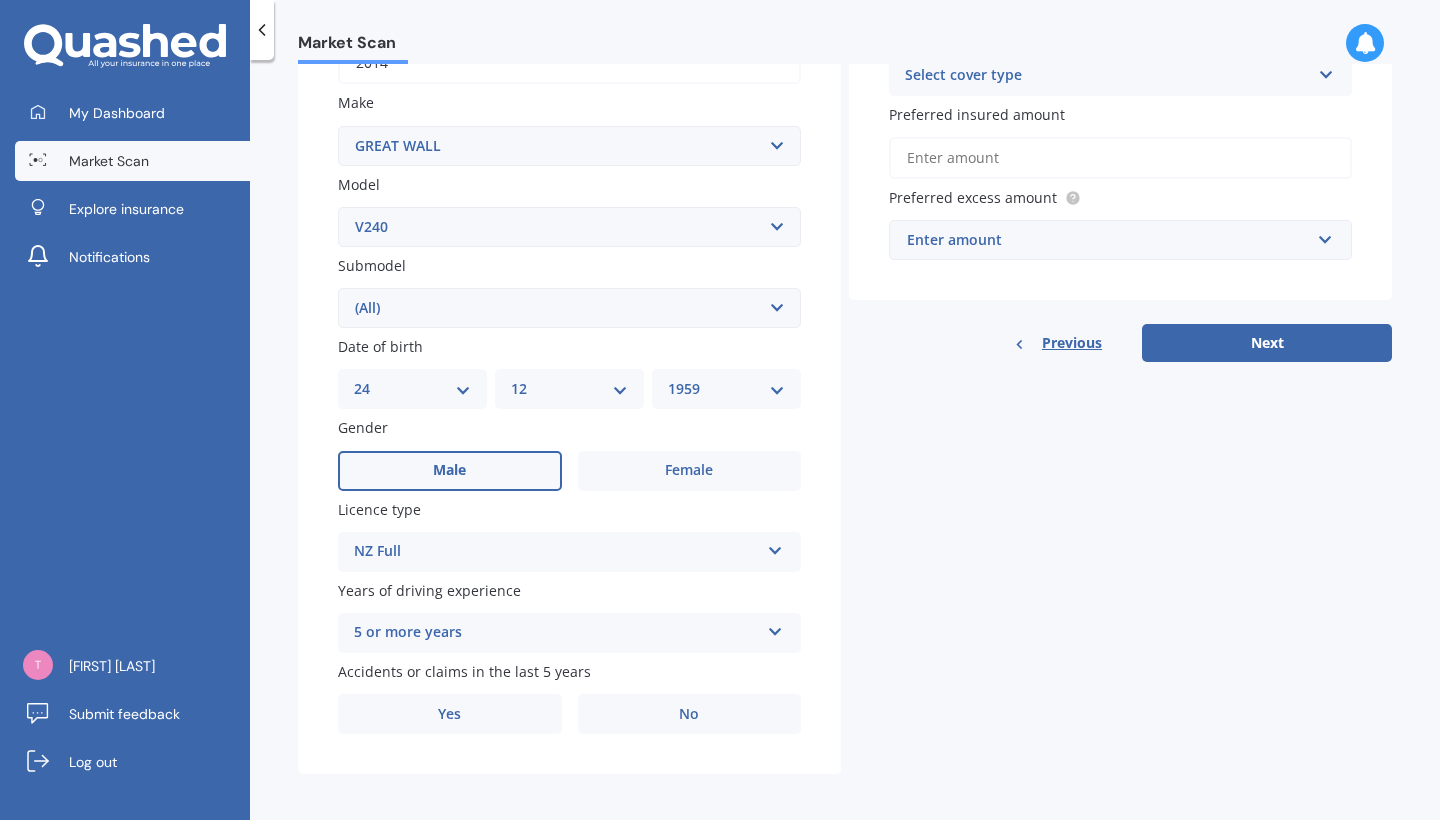 scroll, scrollTop: 350, scrollLeft: 0, axis: vertical 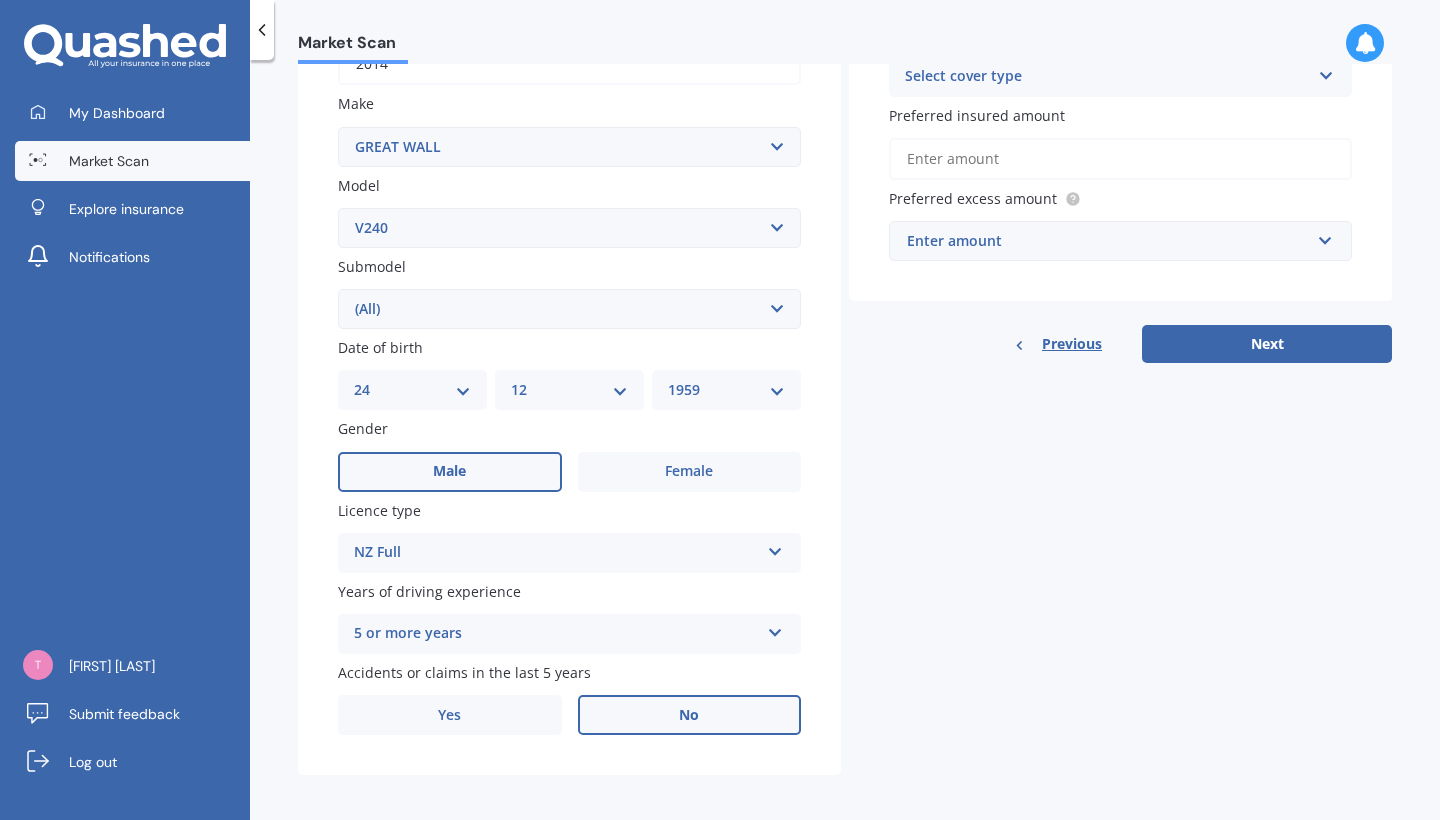 click on "No" at bounding box center [690, 715] 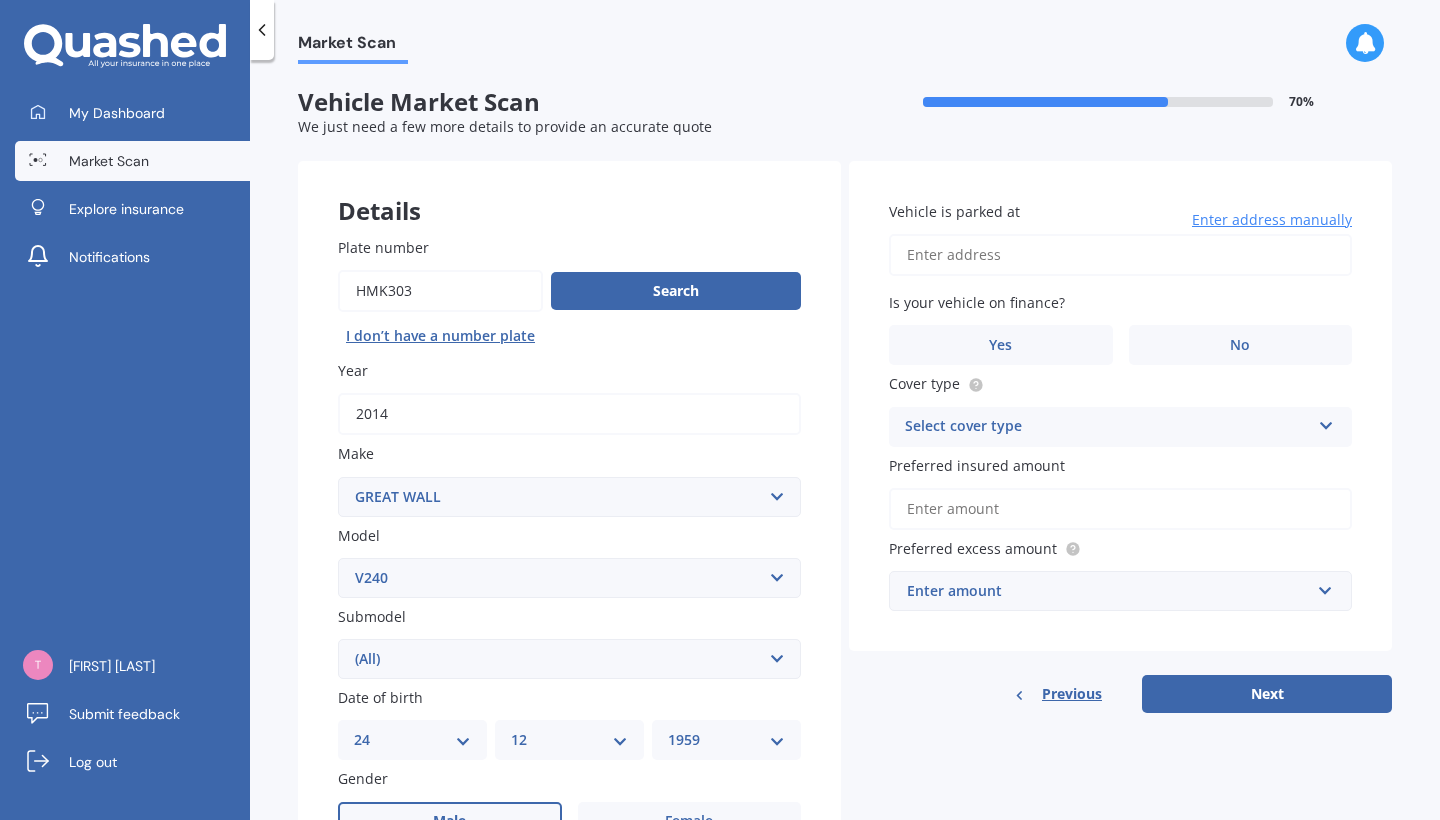scroll, scrollTop: 0, scrollLeft: 0, axis: both 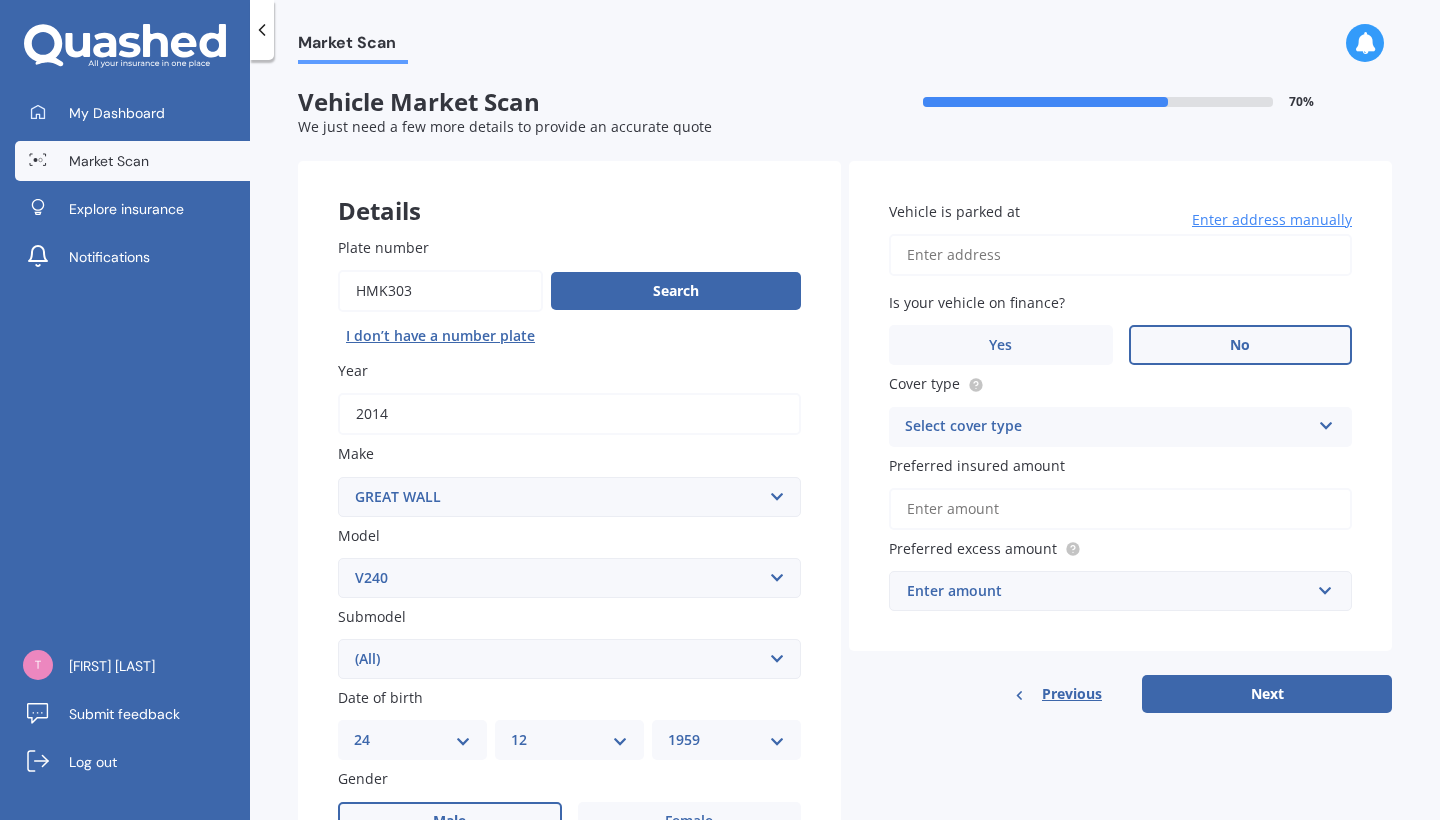 click on "No" at bounding box center (1241, 345) 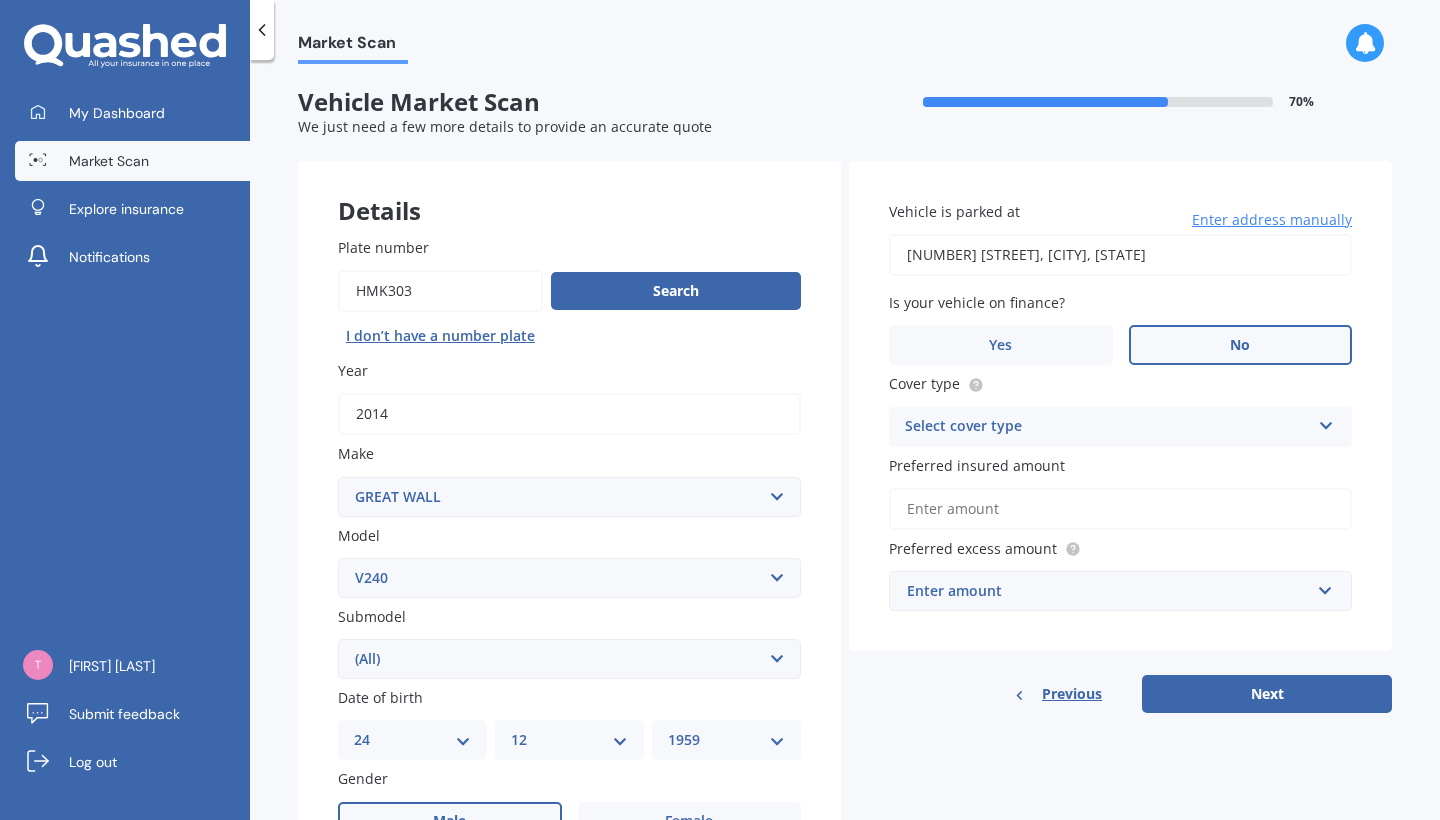 type on "[NUMBER] [STREET], [CITY], [STATE] [POSTAL_CODE]" 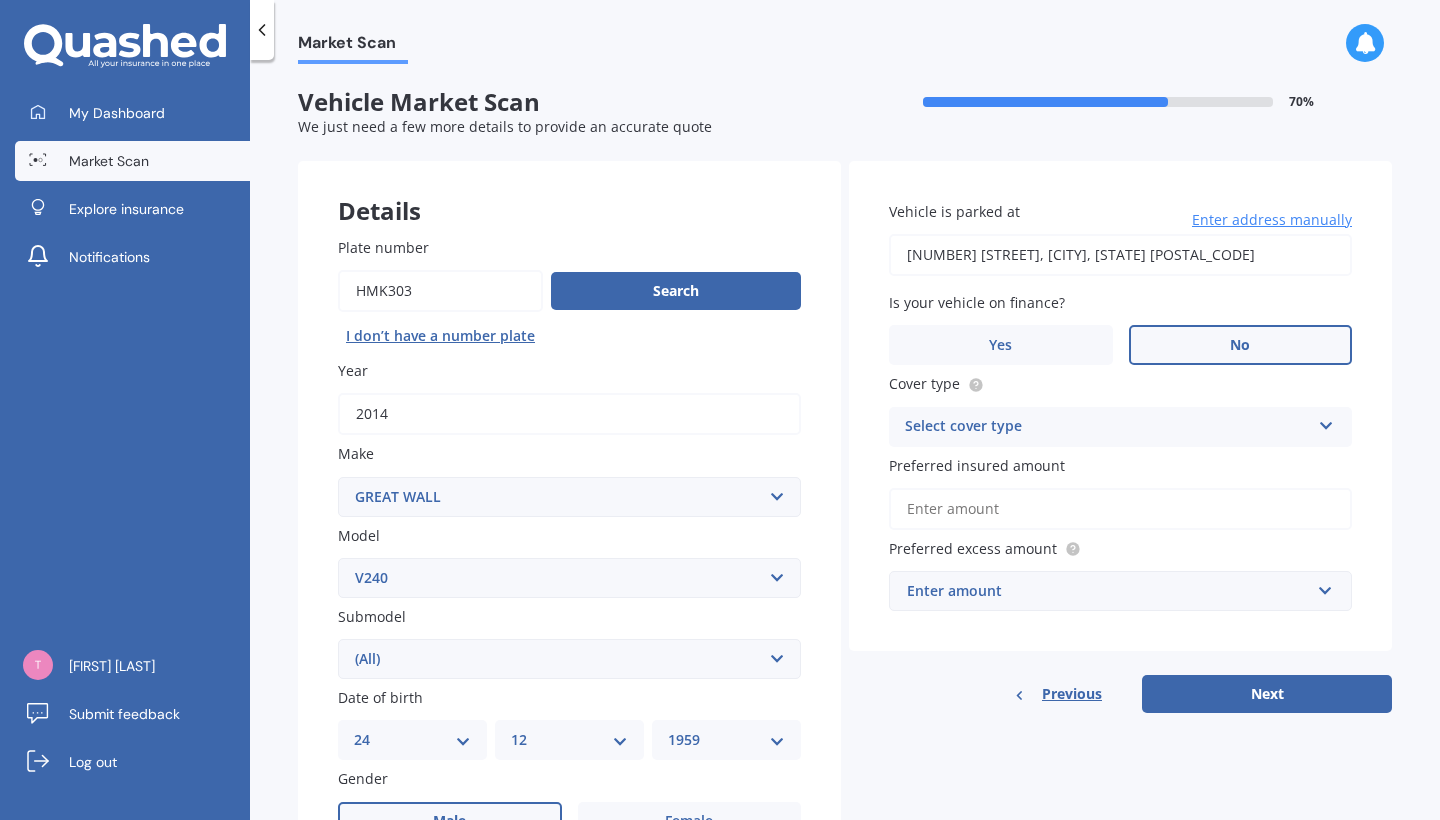 click on "Select cover type" at bounding box center [1107, 427] 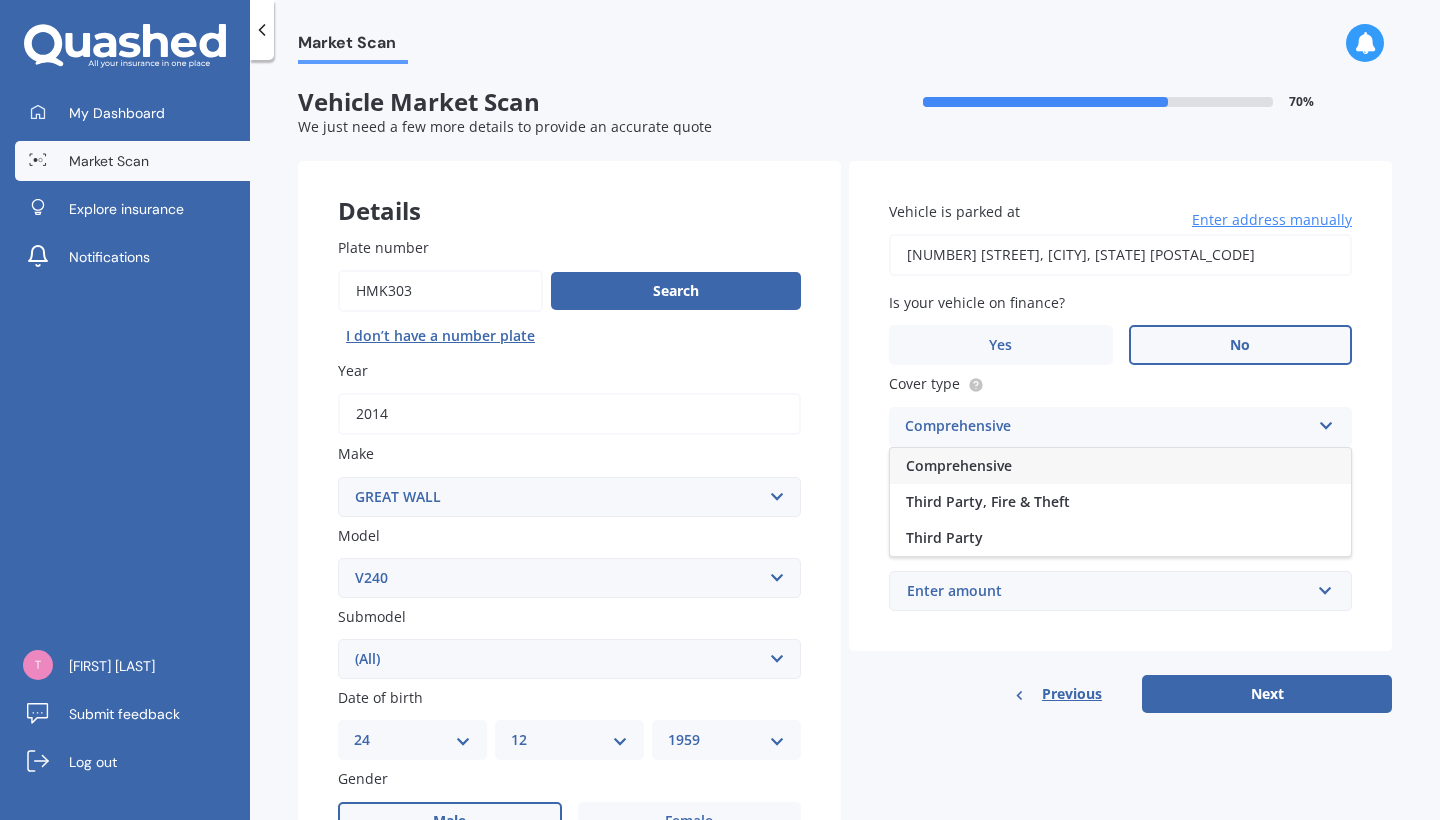 click on "Comprehensive" at bounding box center (959, 465) 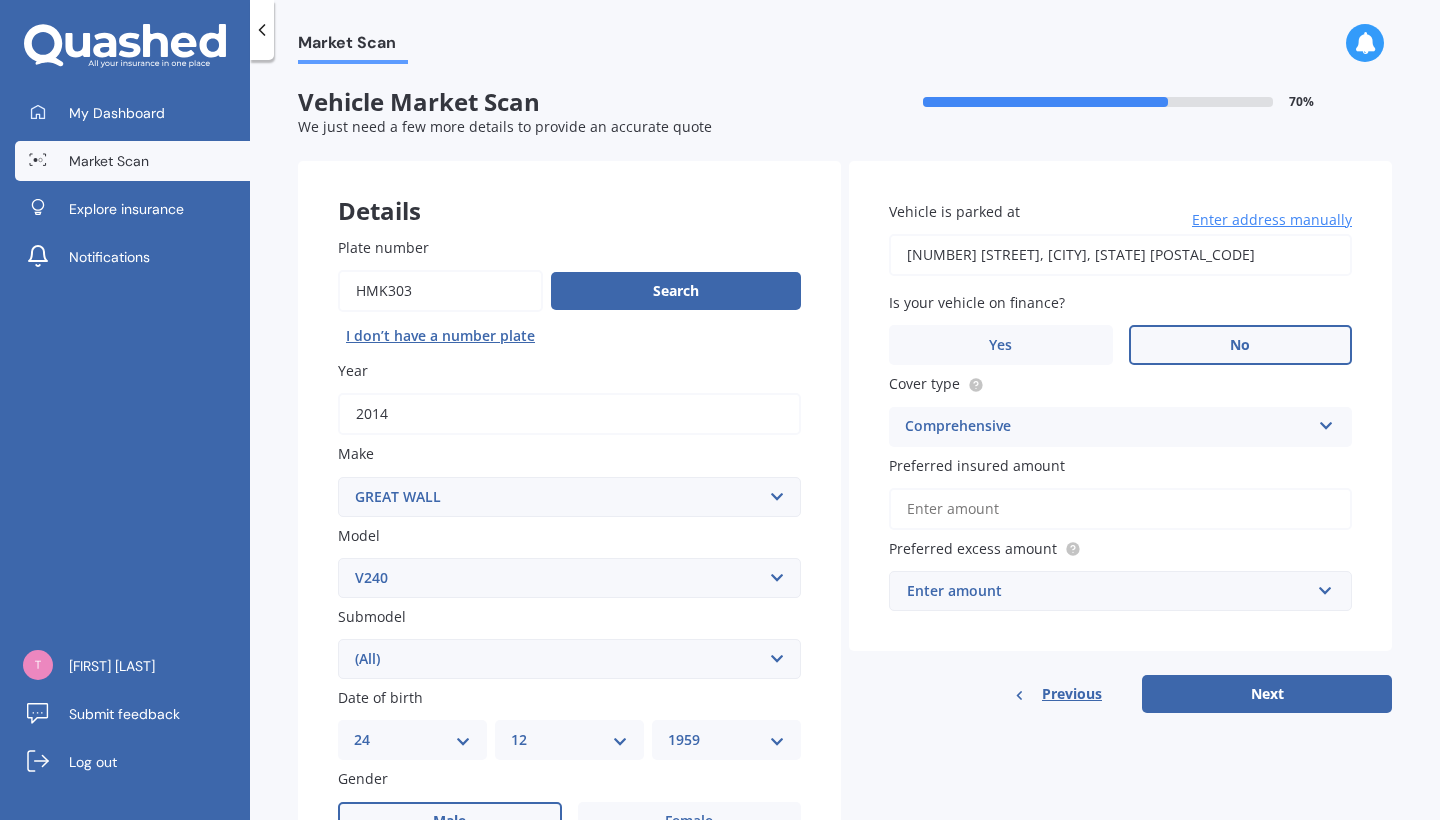 click on "Preferred insured amount" at bounding box center (1120, 509) 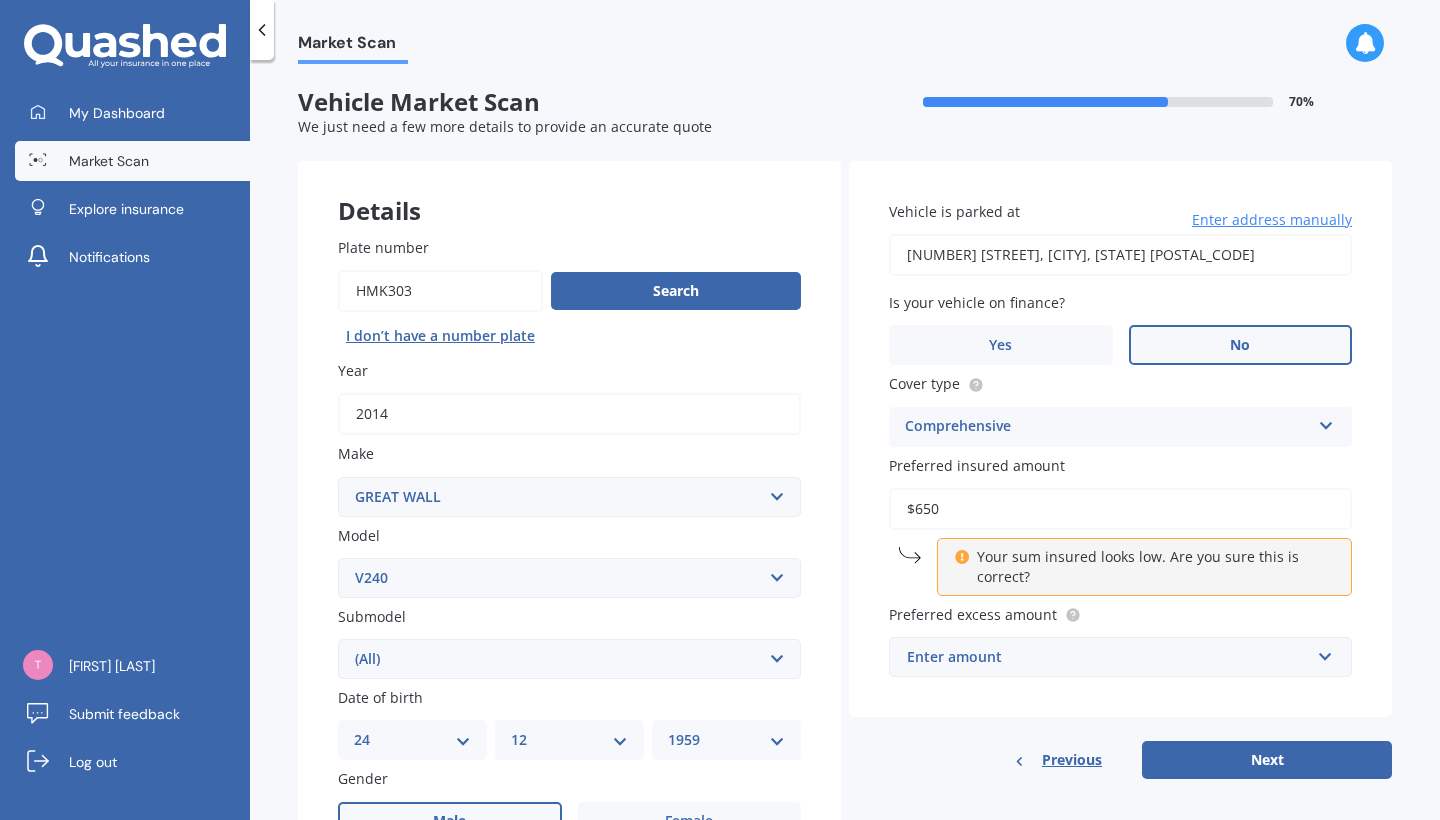type on "$6,500" 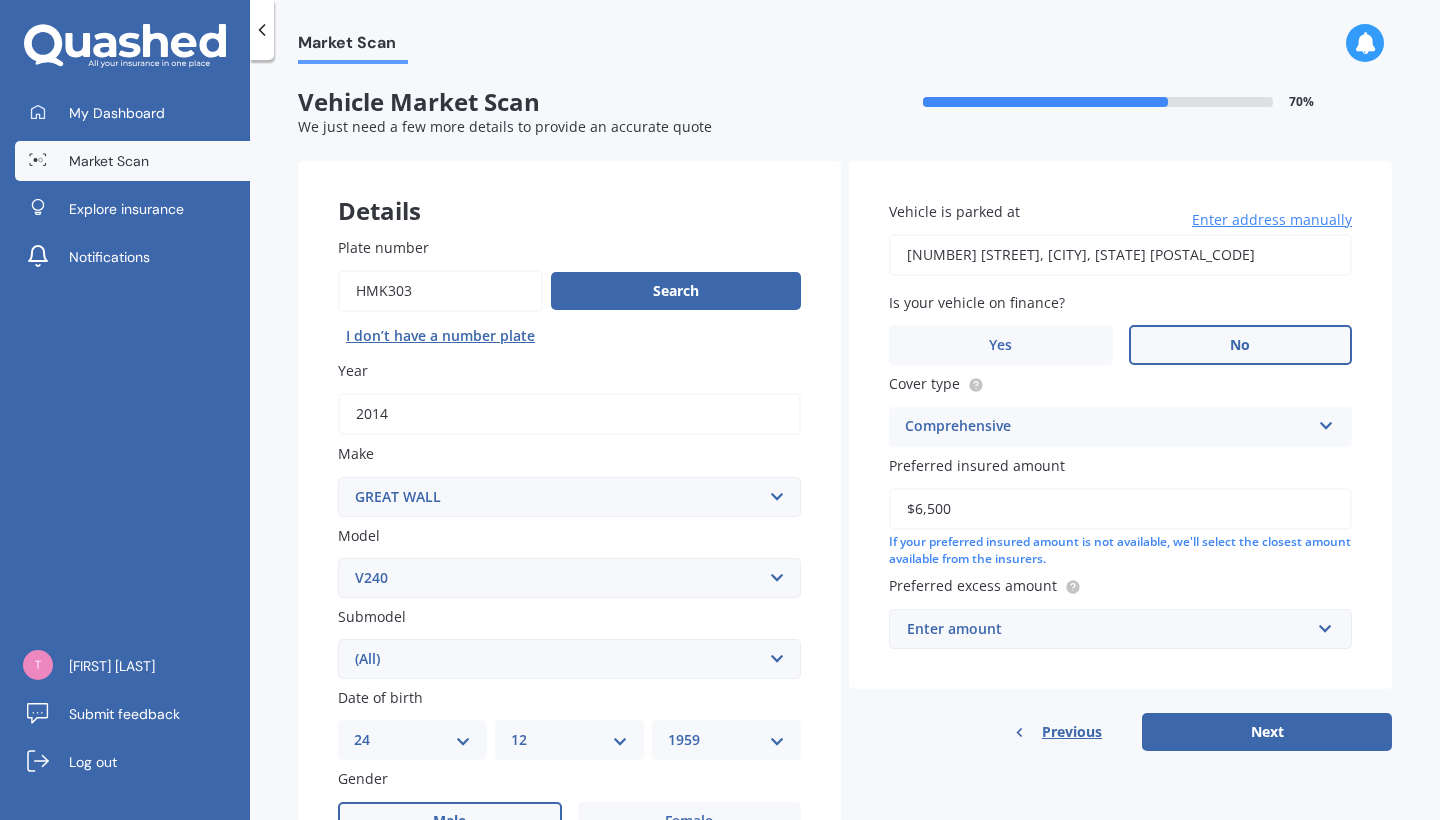 click on "Enter amount" at bounding box center [1108, 629] 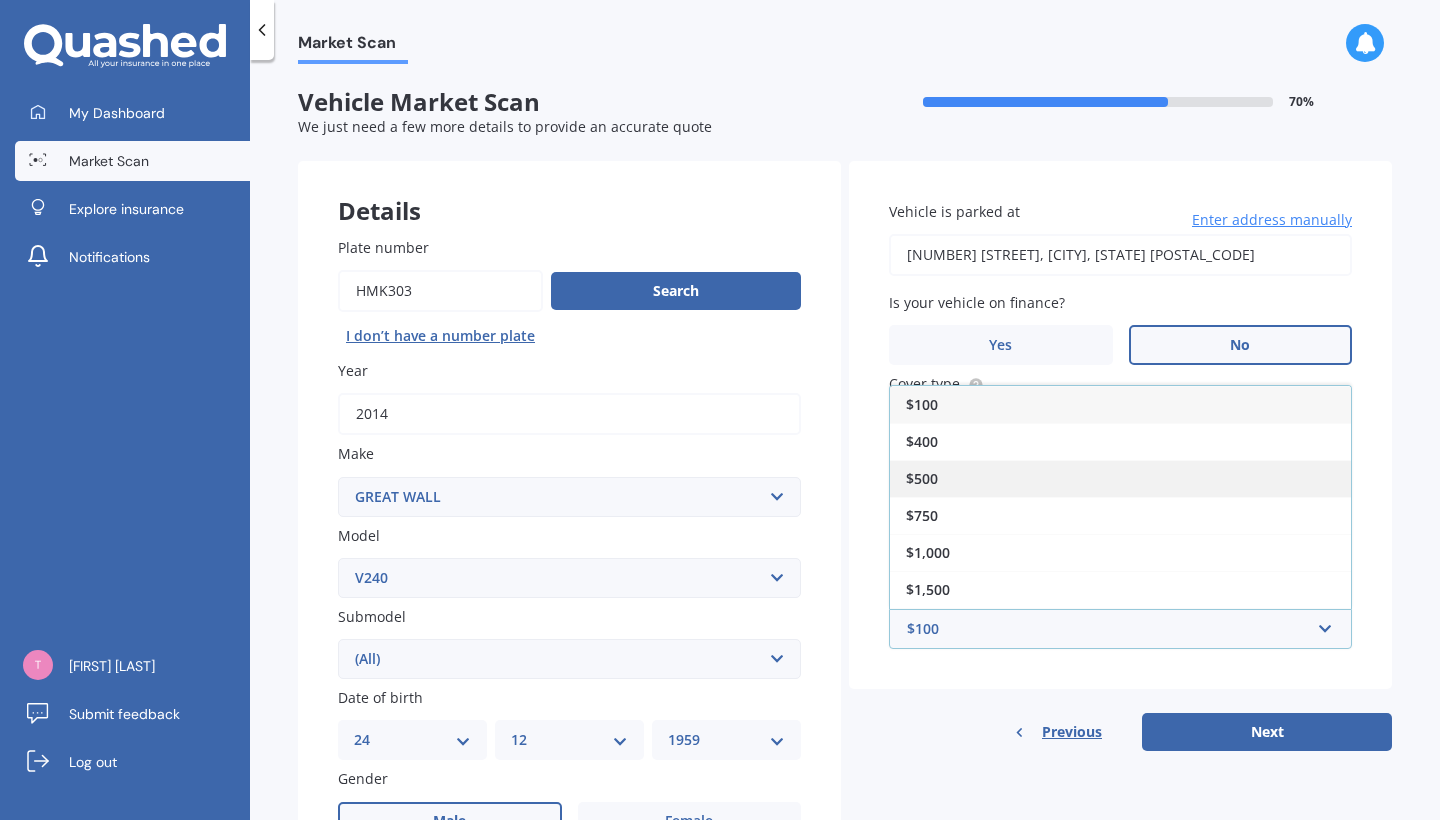 click on "$500" at bounding box center [922, 478] 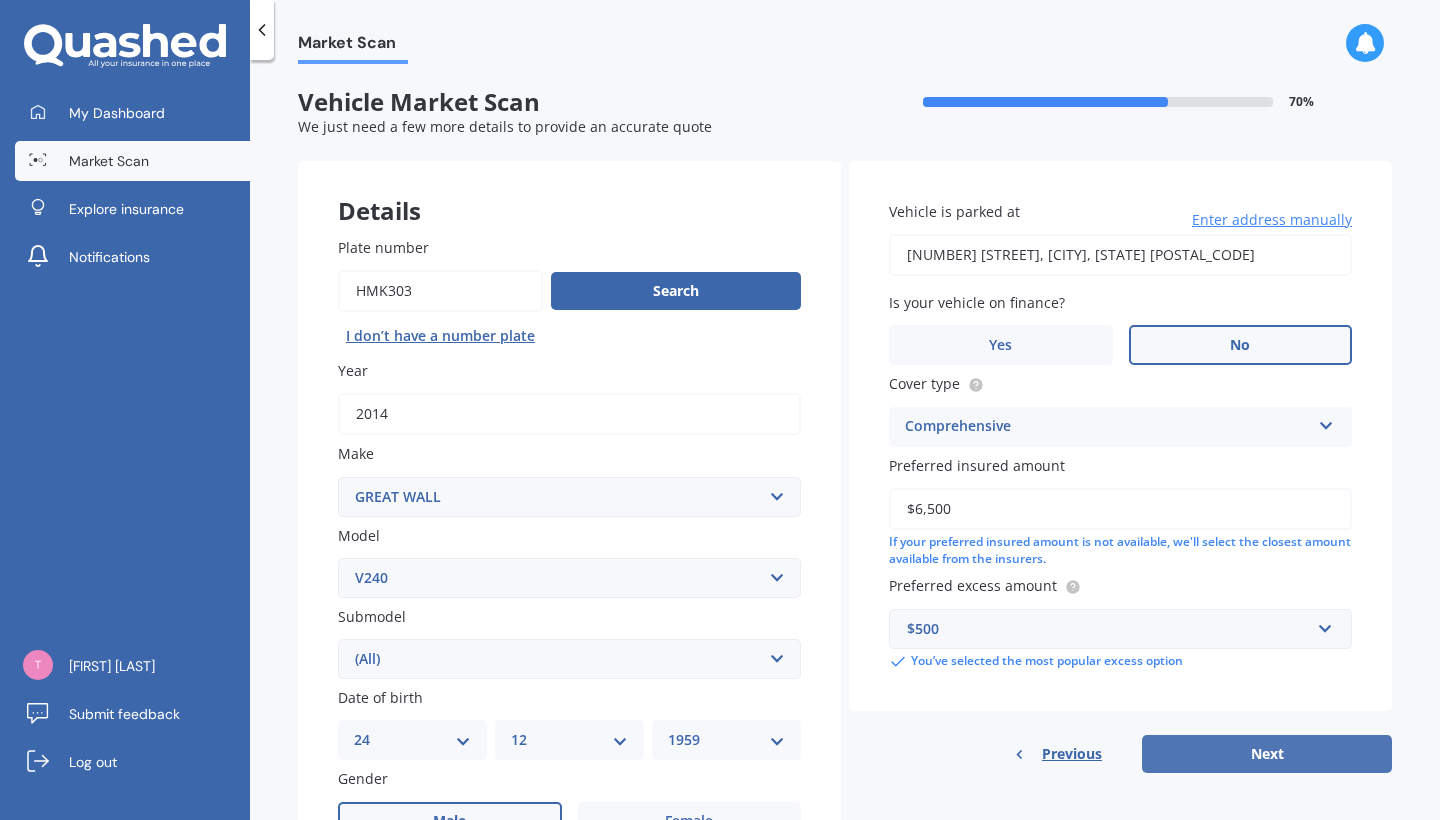 click on "Next" at bounding box center [1267, 754] 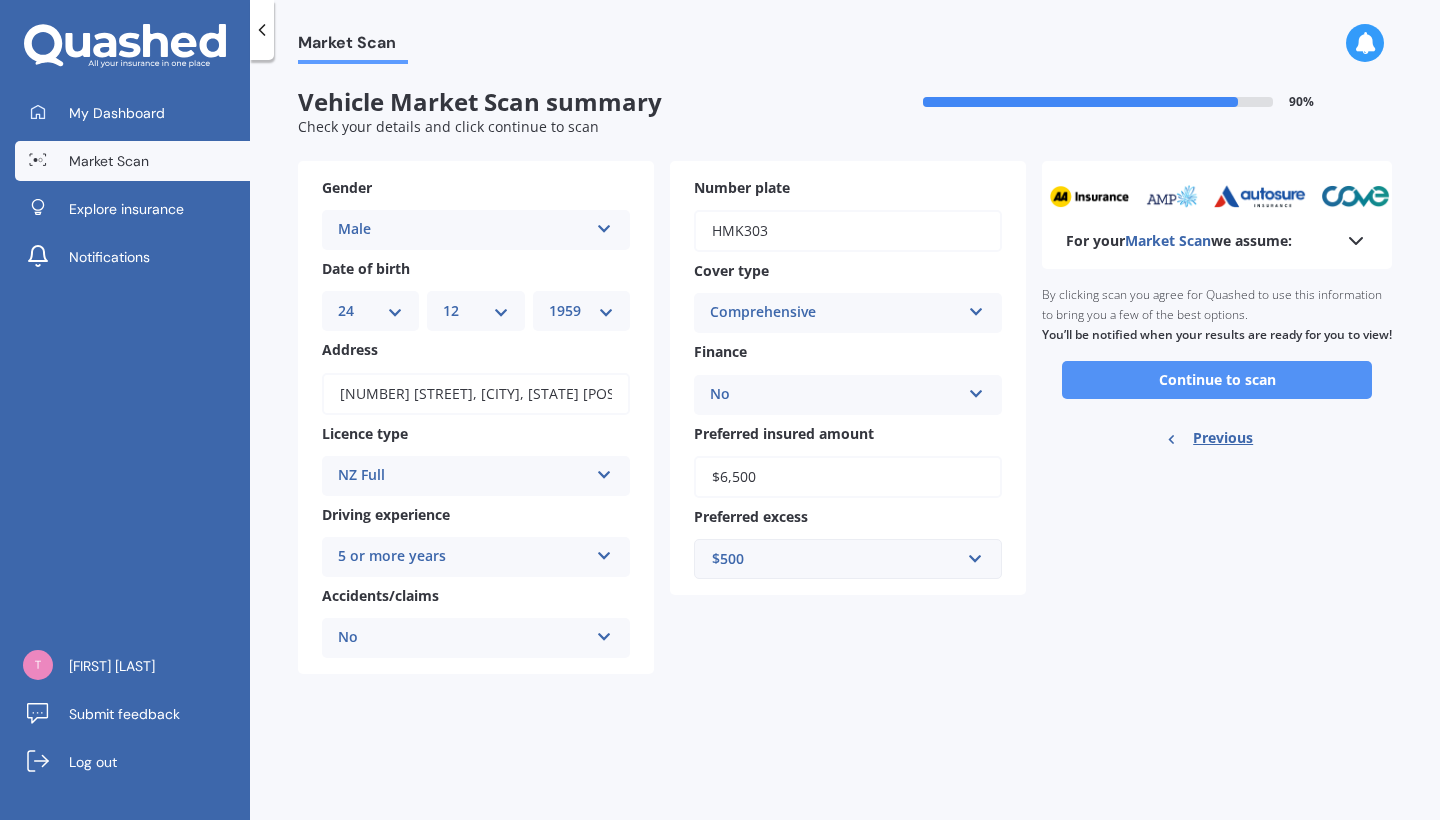 click on "Continue to scan" at bounding box center [1217, 380] 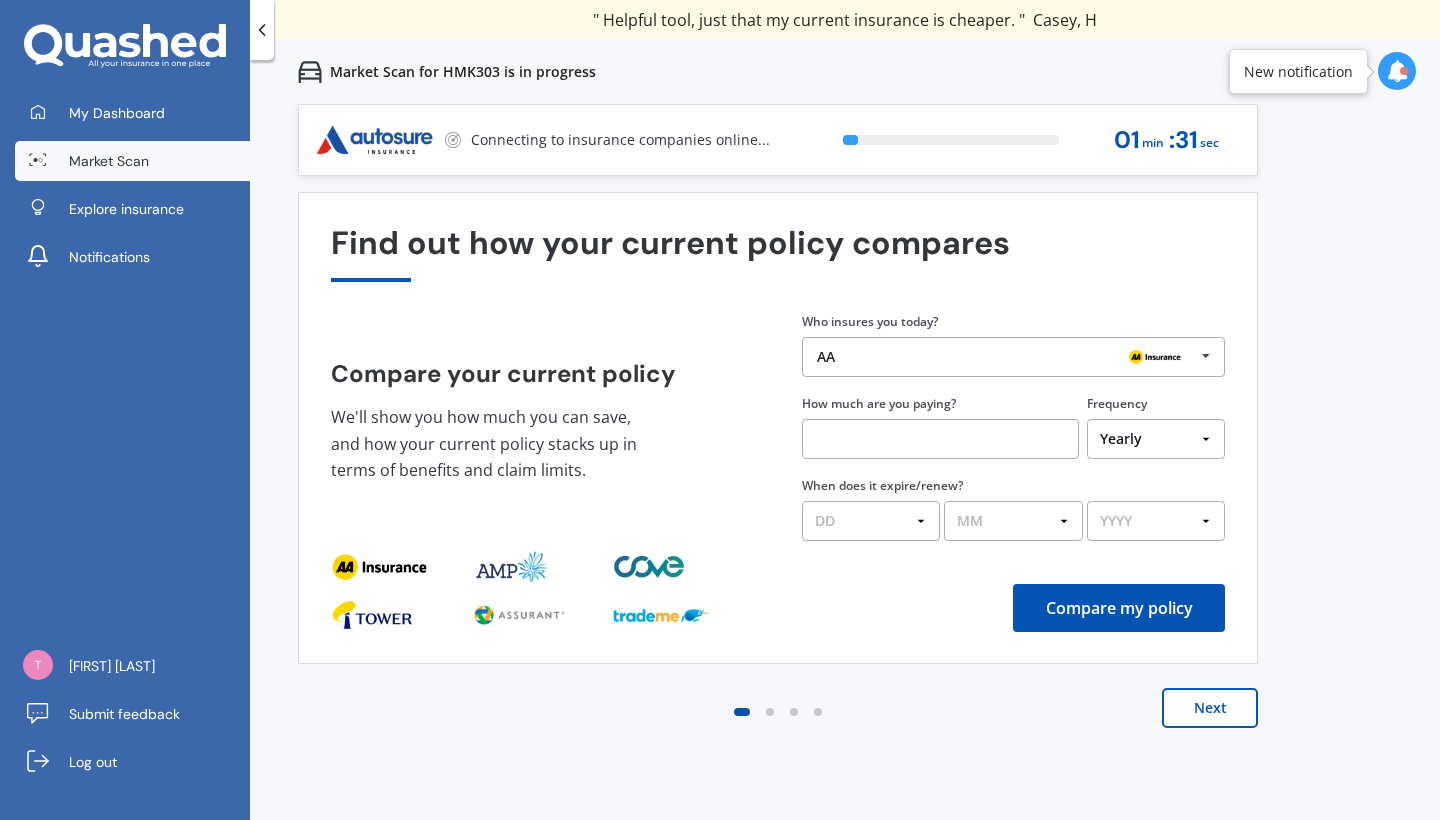 click on "Next" at bounding box center [1210, 708] 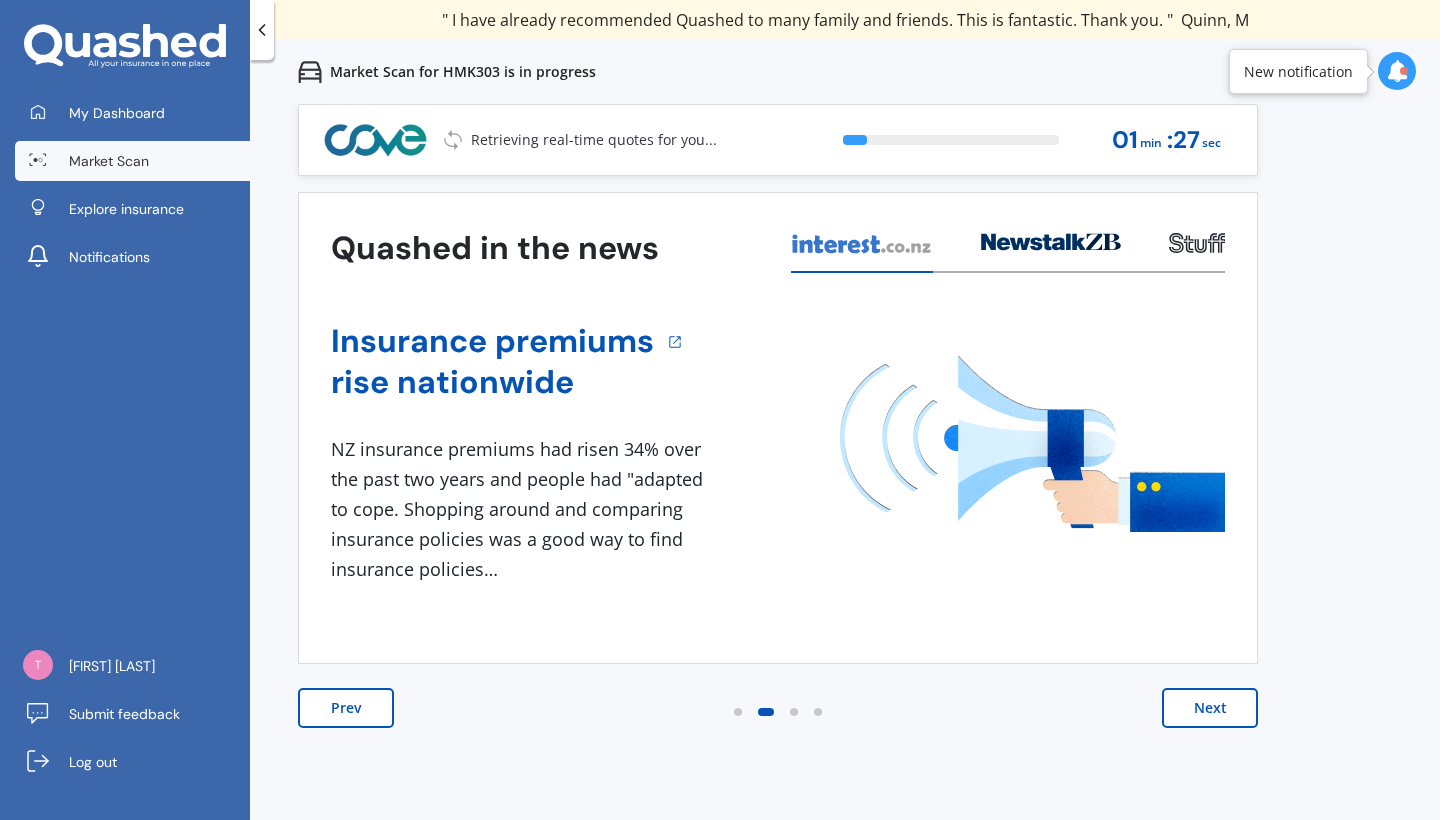click on "Next" at bounding box center (1210, 708) 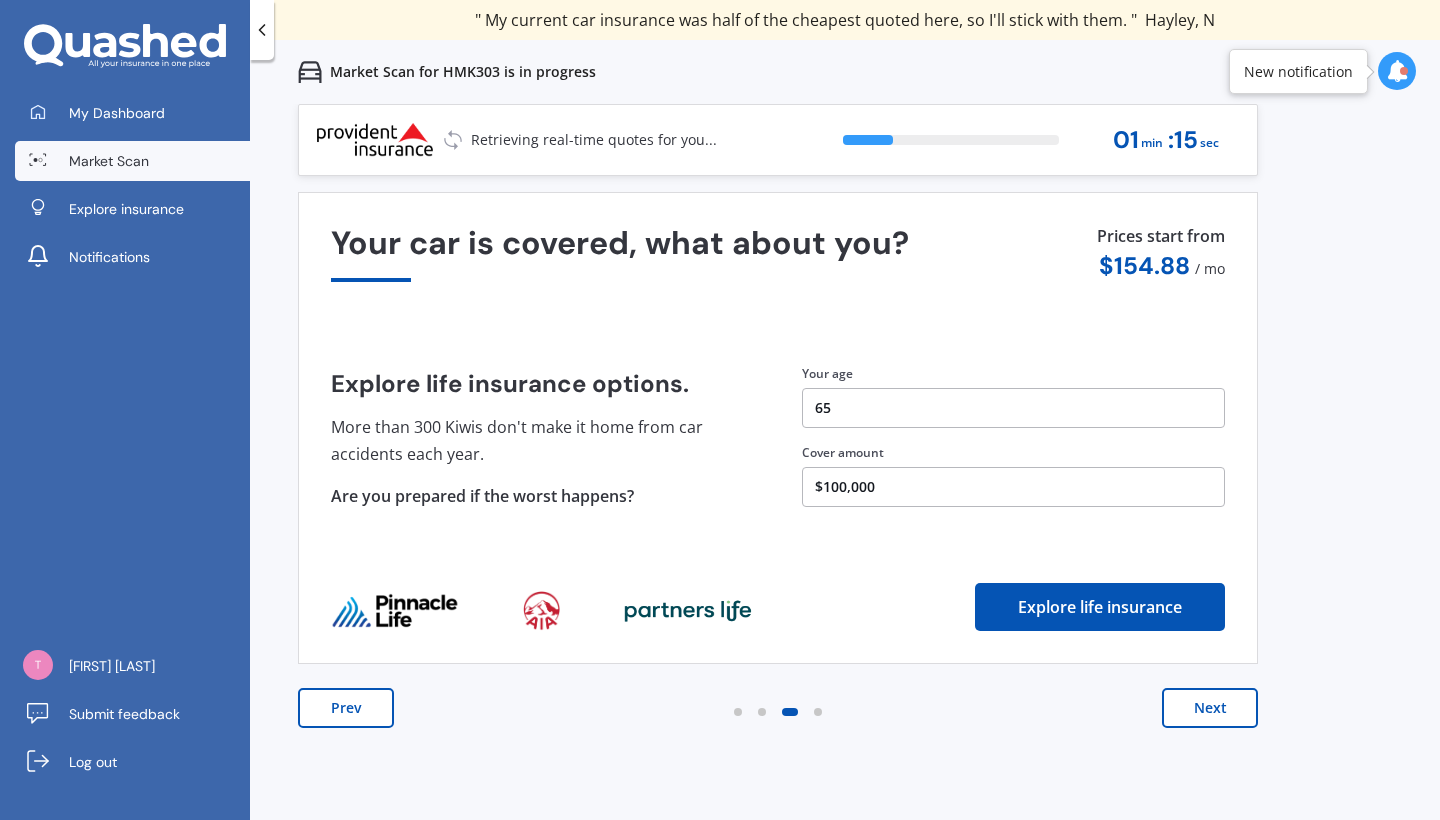 click on "Prev" at bounding box center [346, 708] 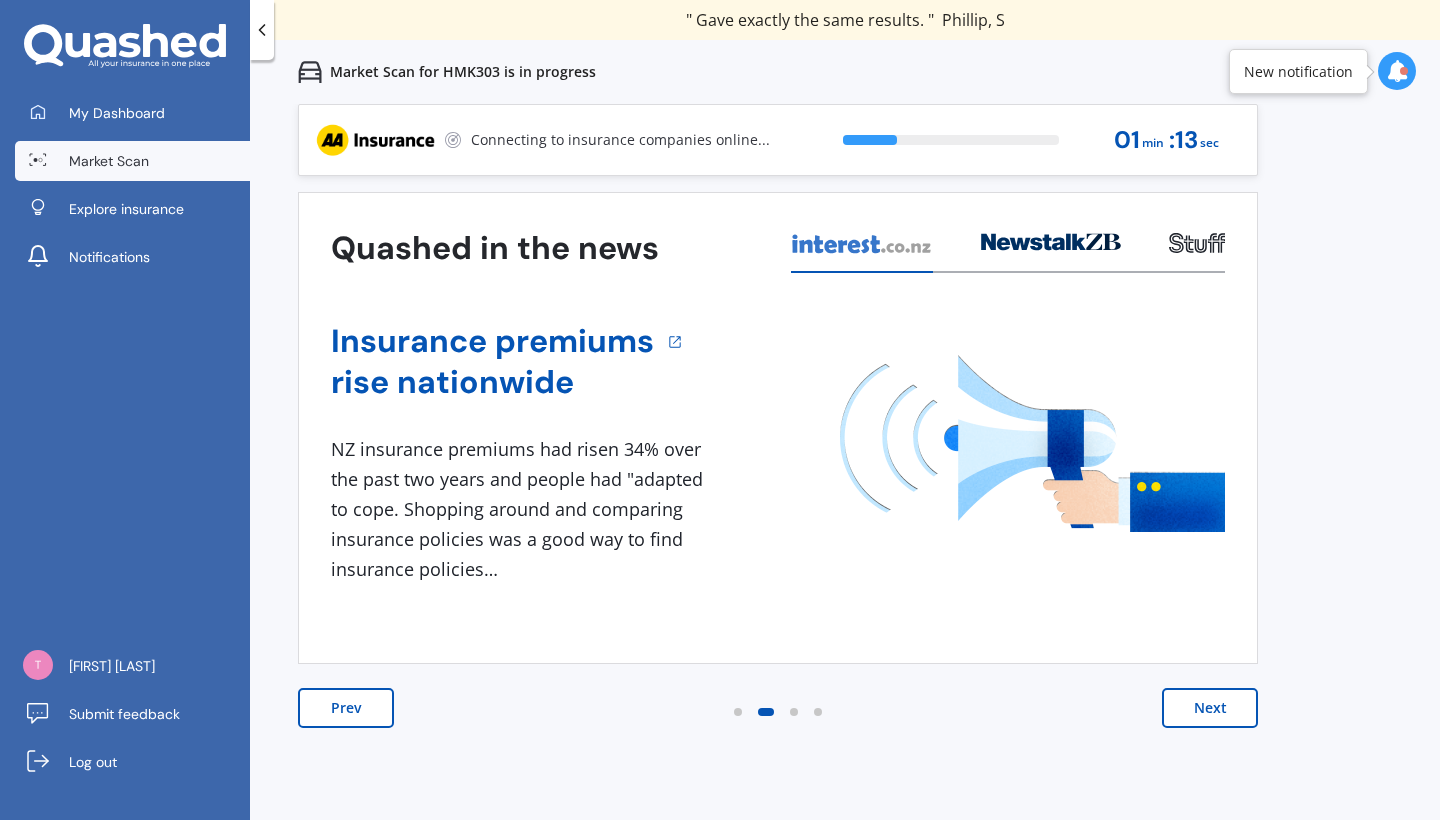 click on "Prev" at bounding box center (346, 708) 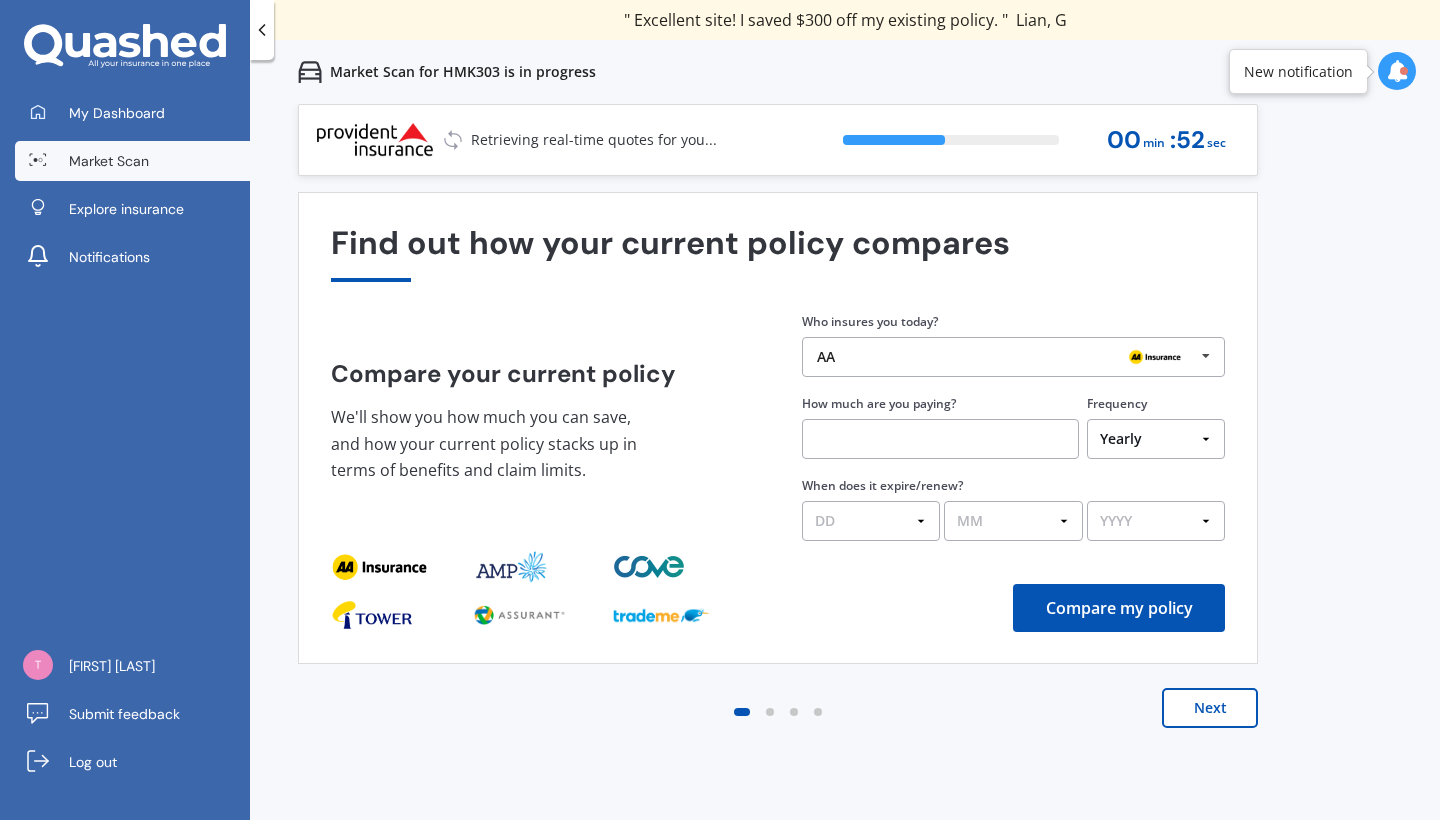 click at bounding box center (1397, 71) 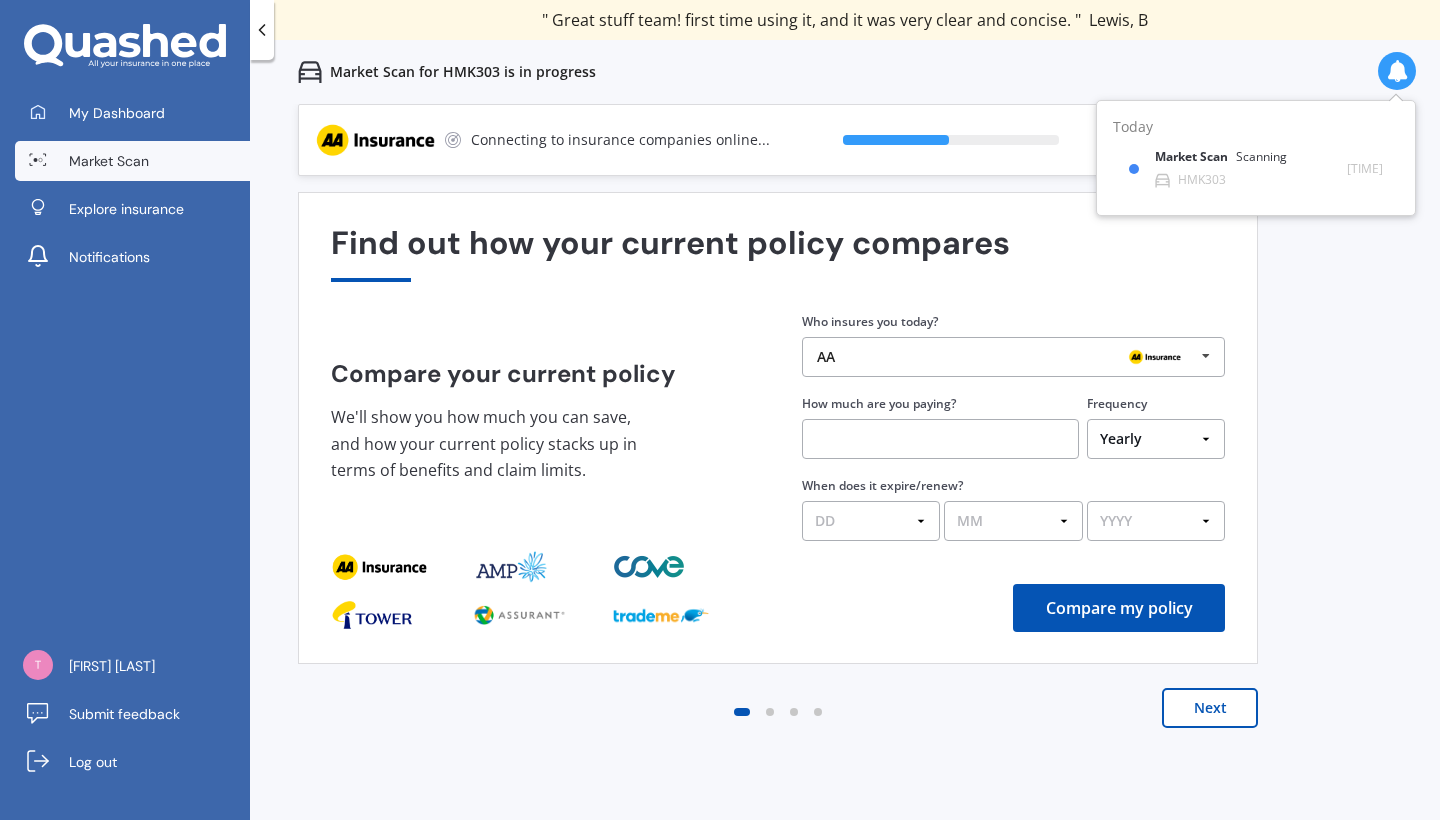 click on "Market Scan for HMK303 is in progress" at bounding box center [845, 72] 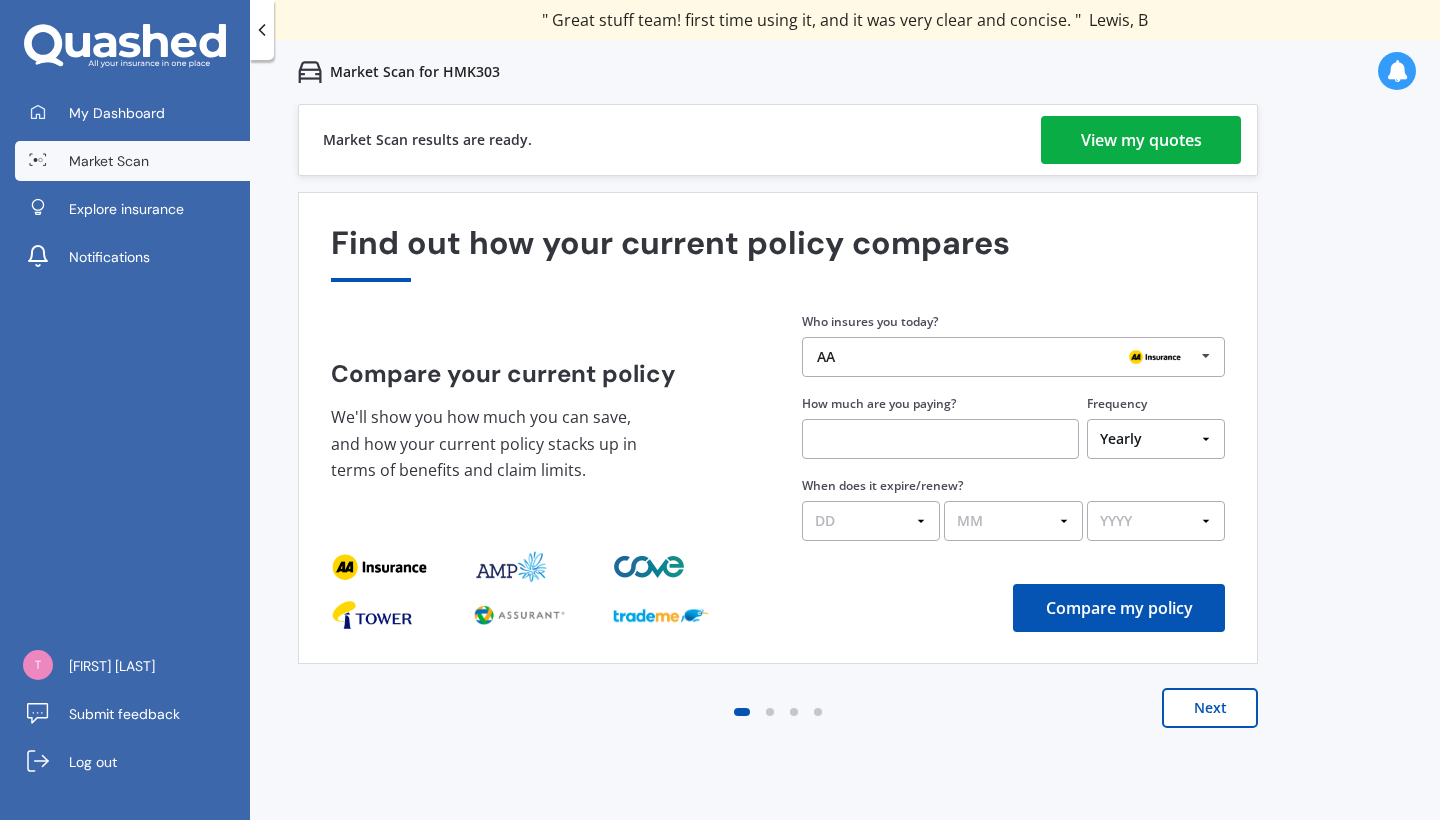 click on "View my quotes" at bounding box center [1141, 140] 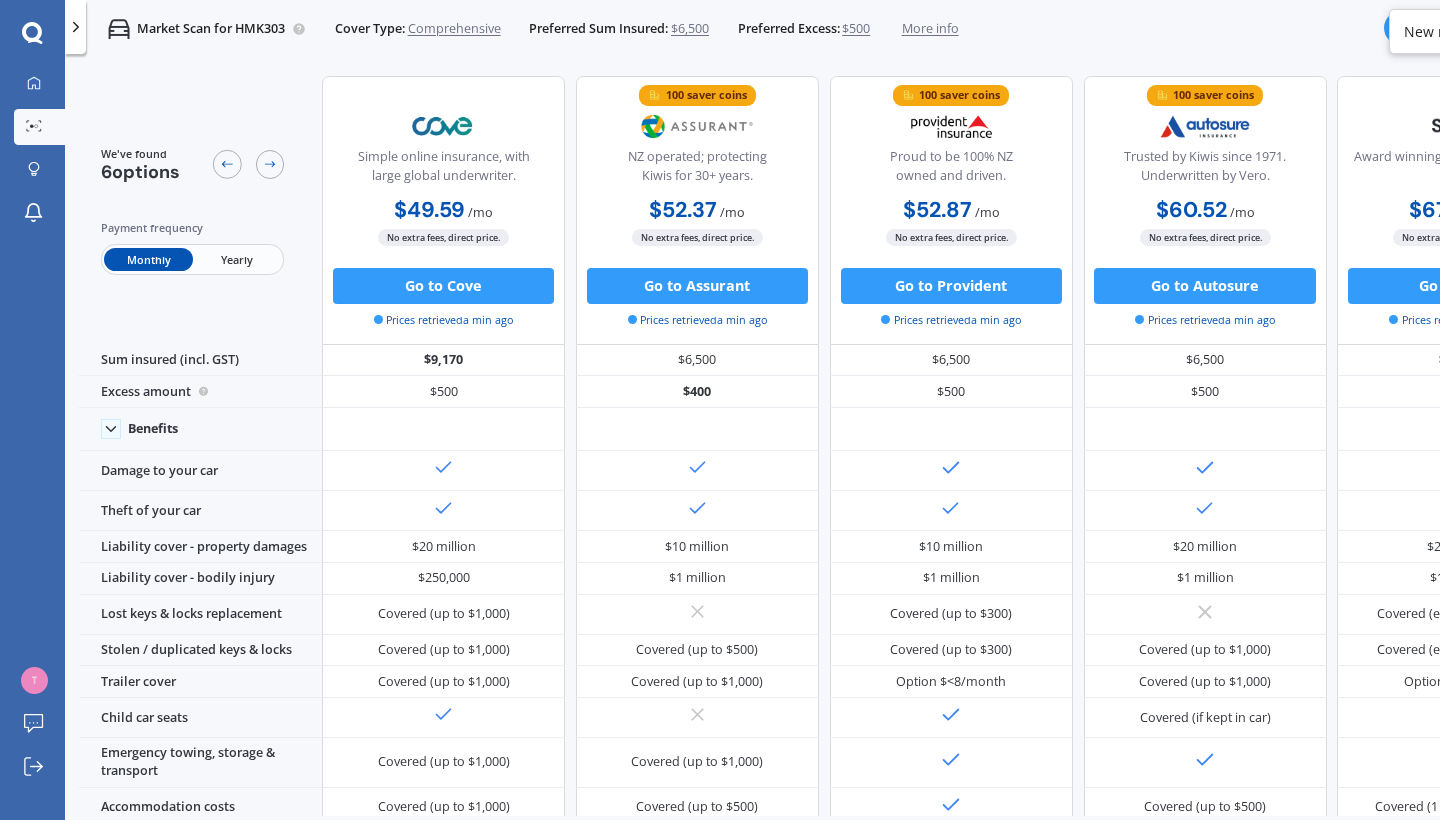 click on "Yearly" at bounding box center [237, 259] 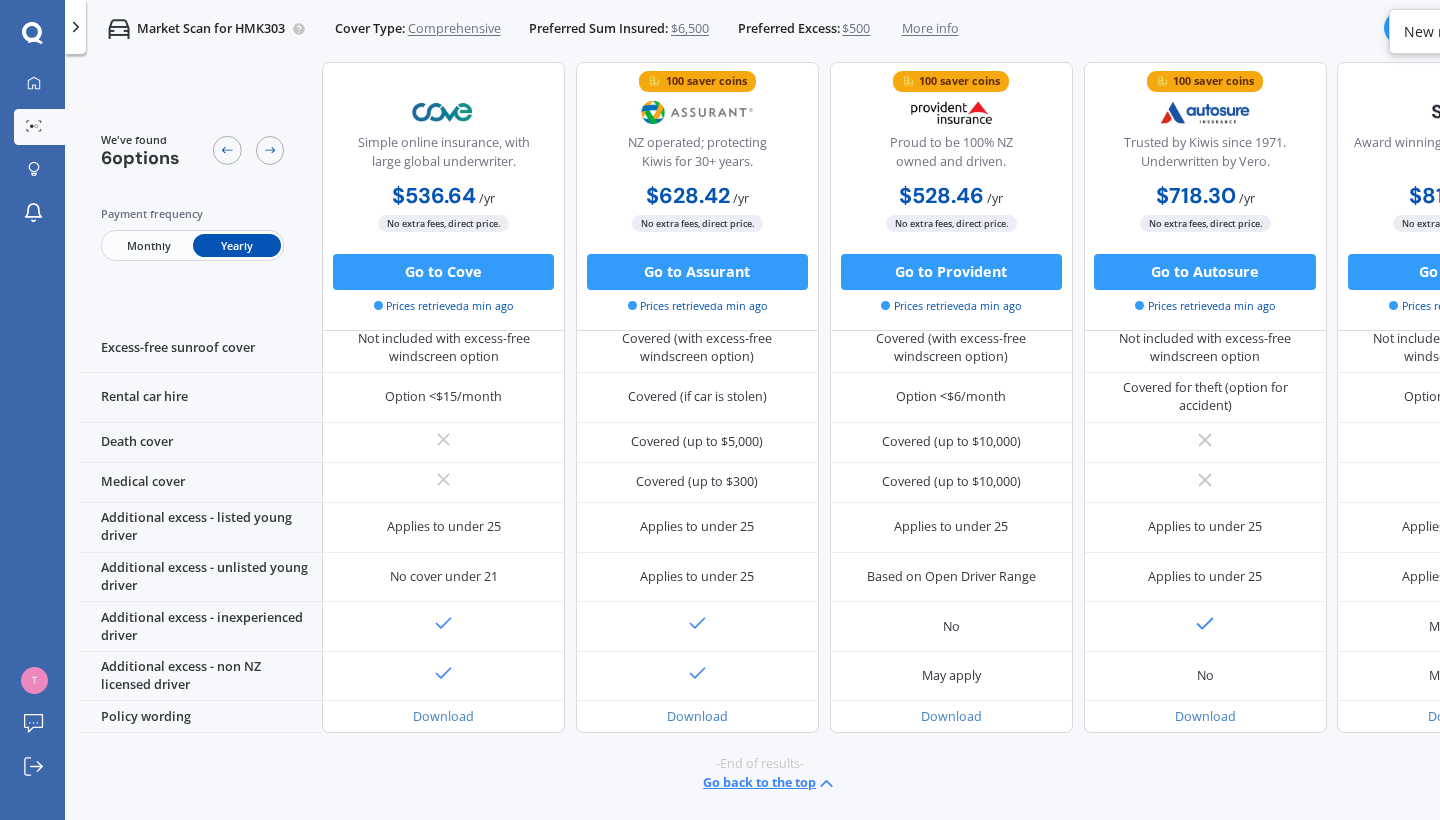 scroll, scrollTop: 894, scrollLeft: 0, axis: vertical 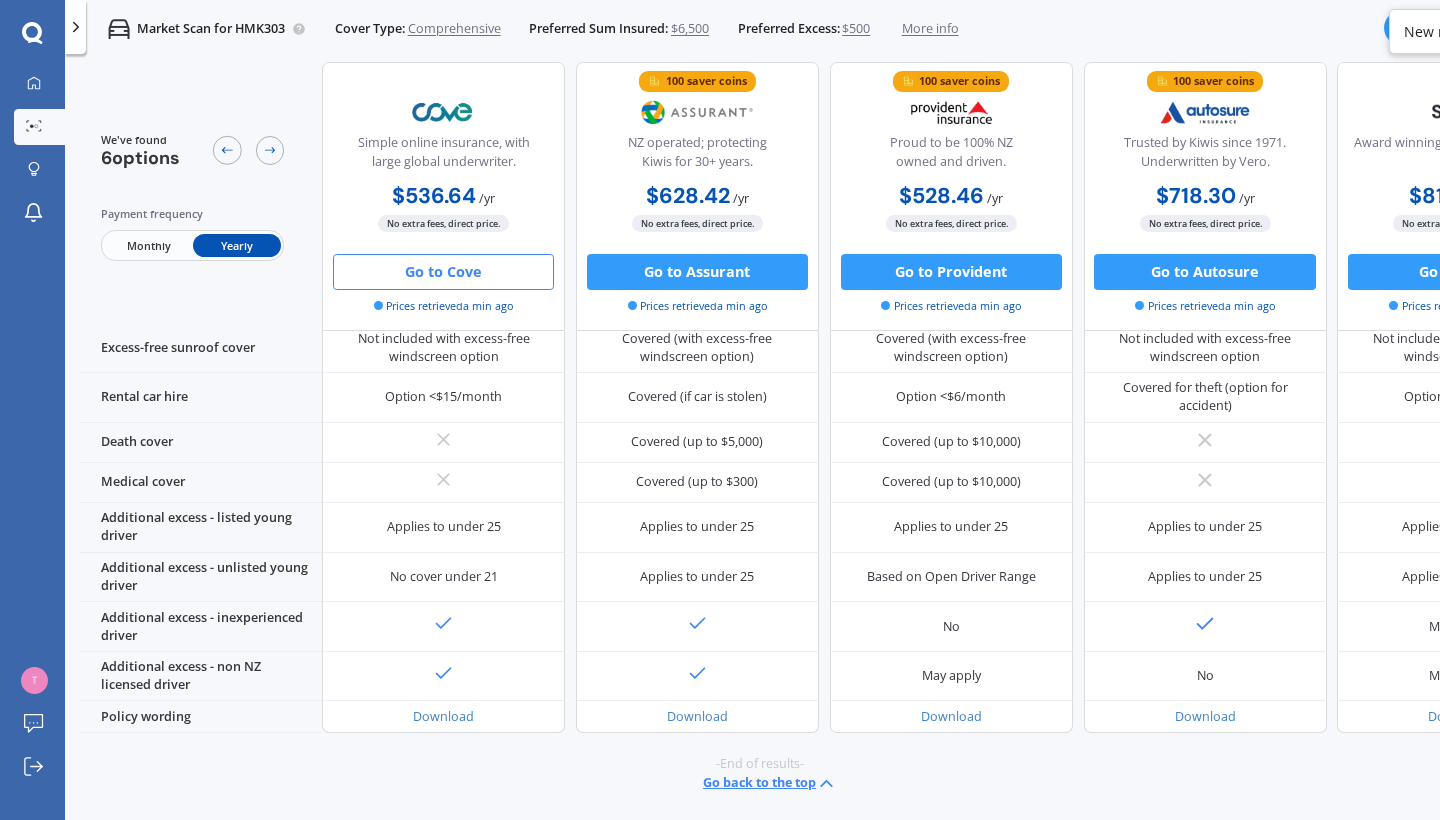 click on "Go to Cove" at bounding box center (443, 272) 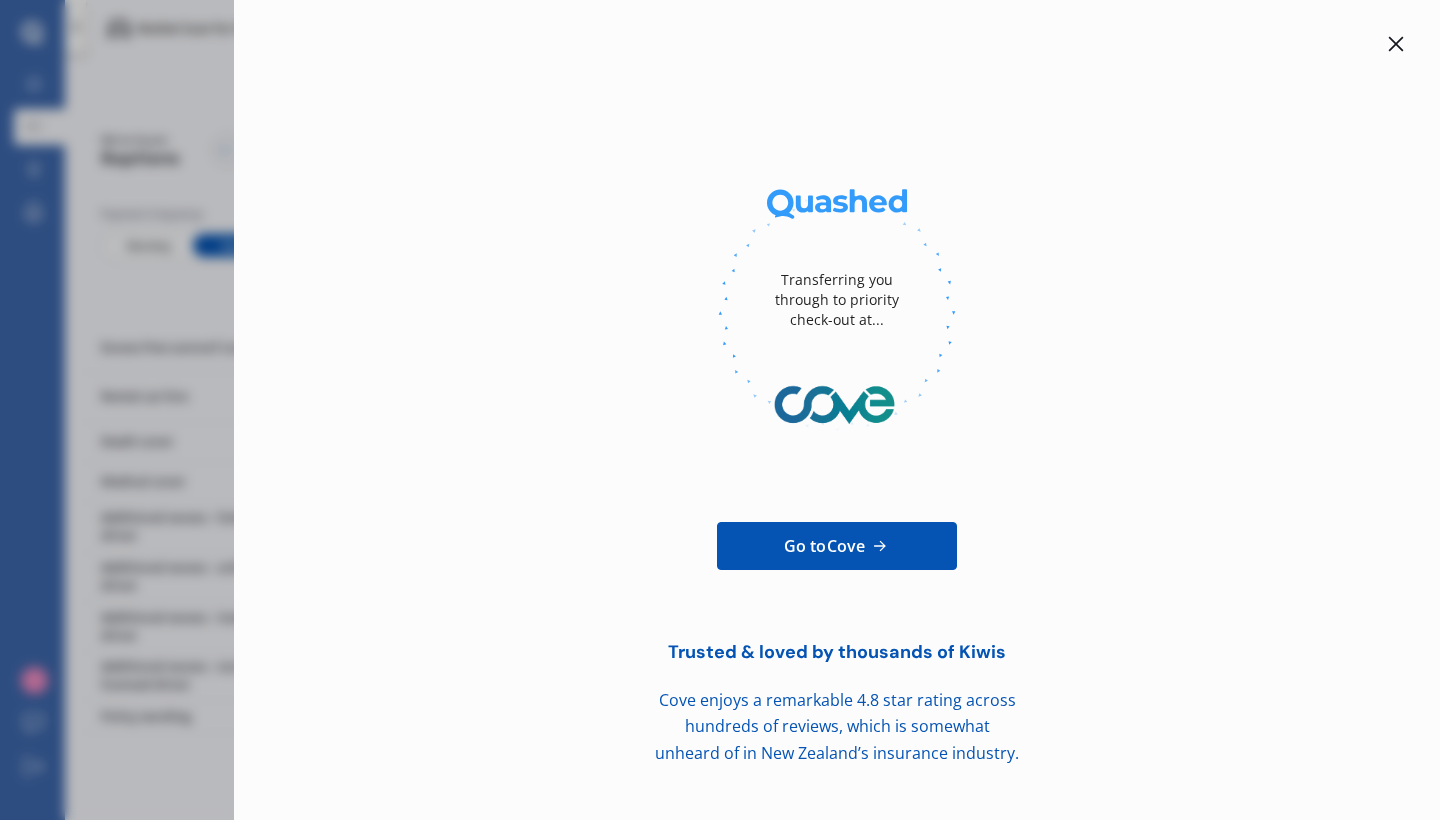 click 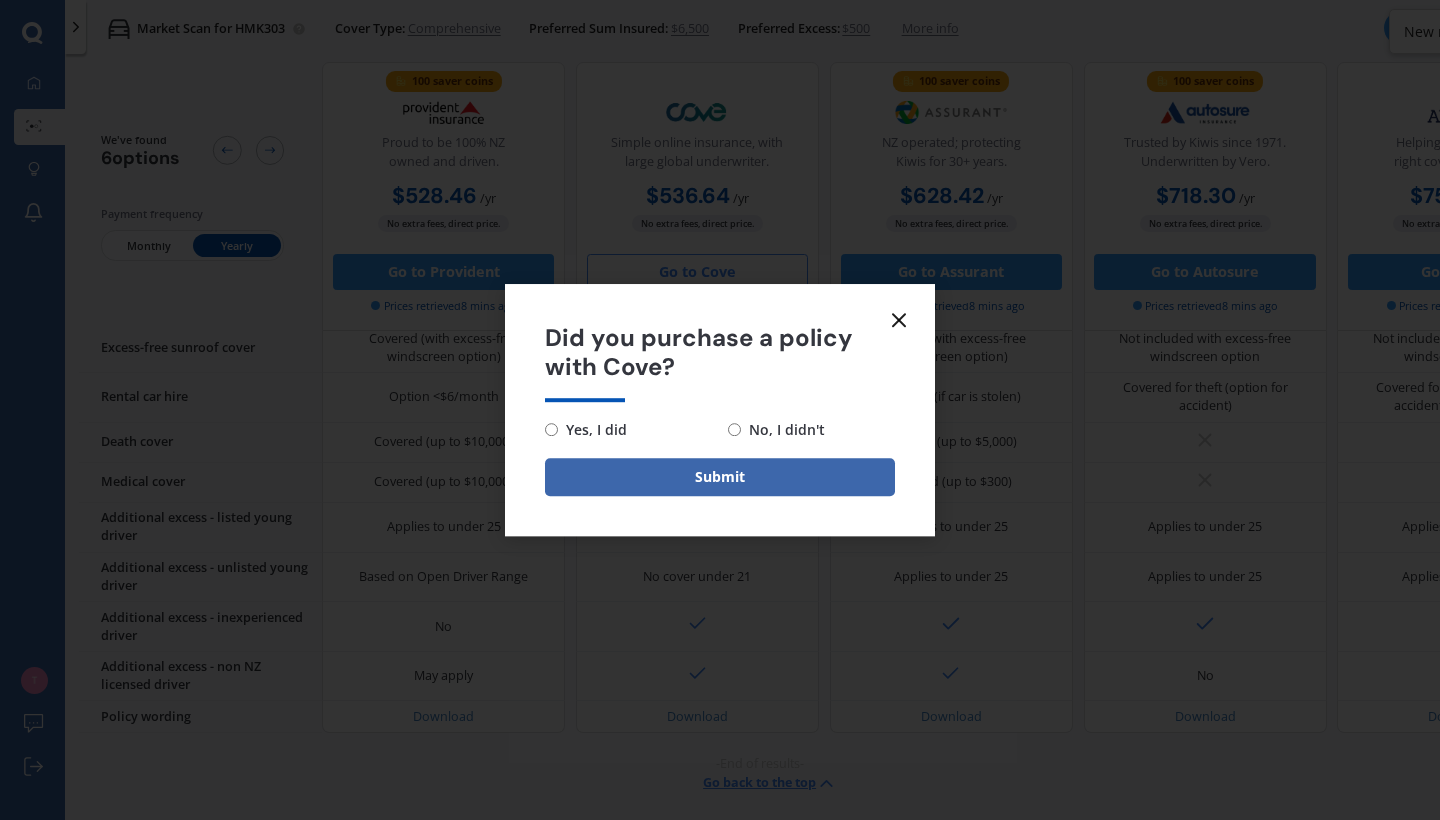 click 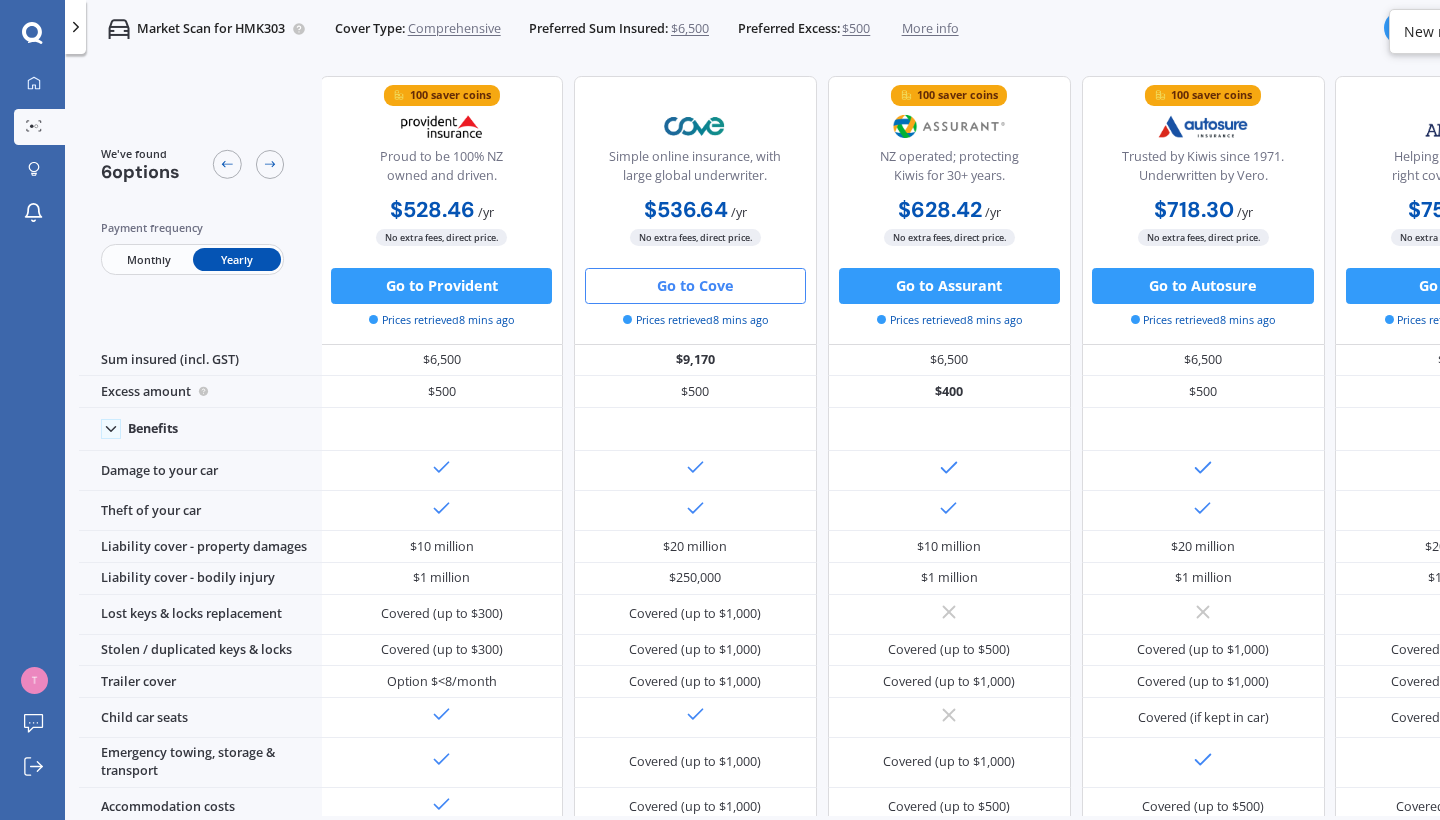 scroll, scrollTop: 0, scrollLeft: 3, axis: horizontal 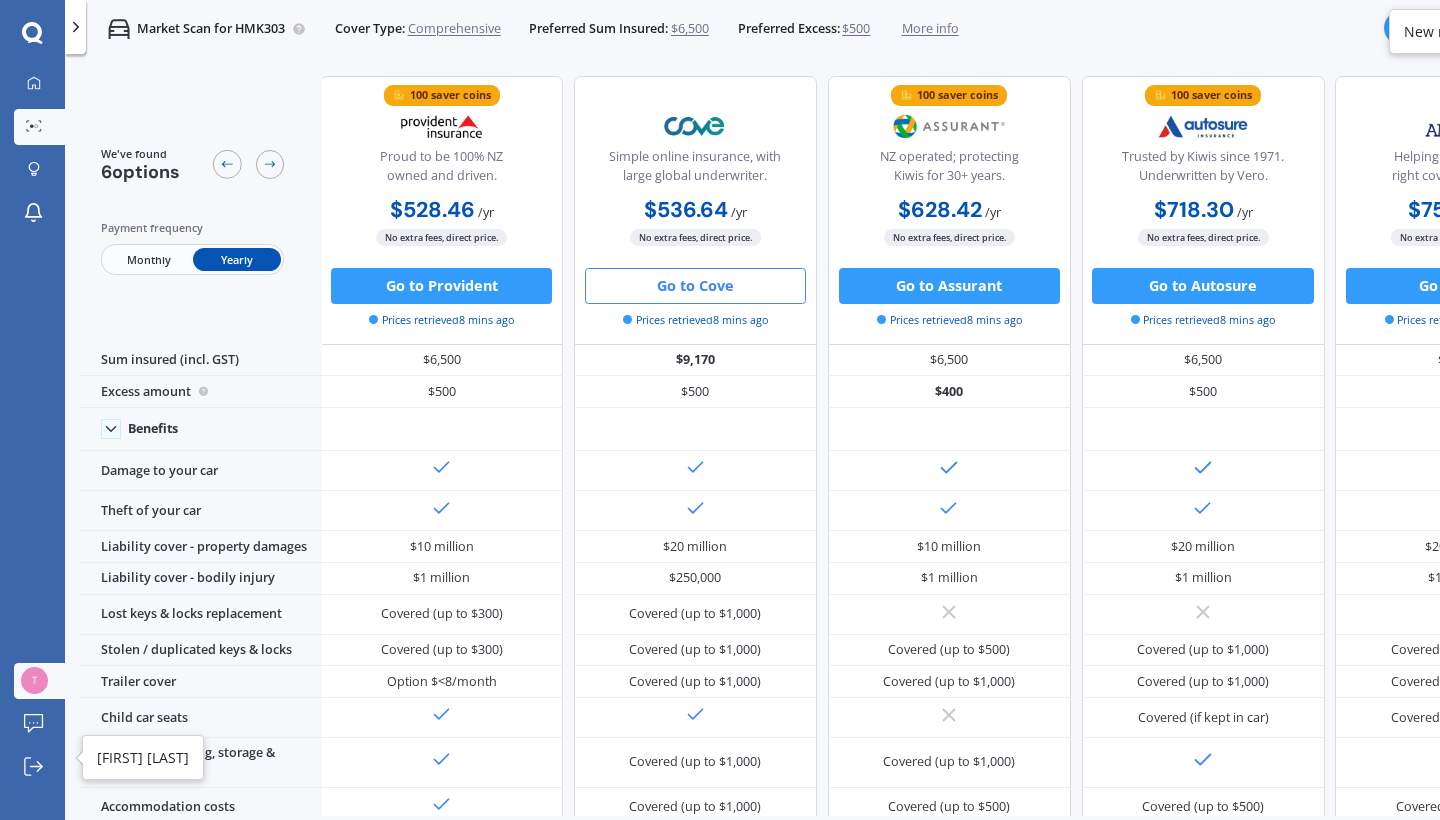 click at bounding box center [34, 680] 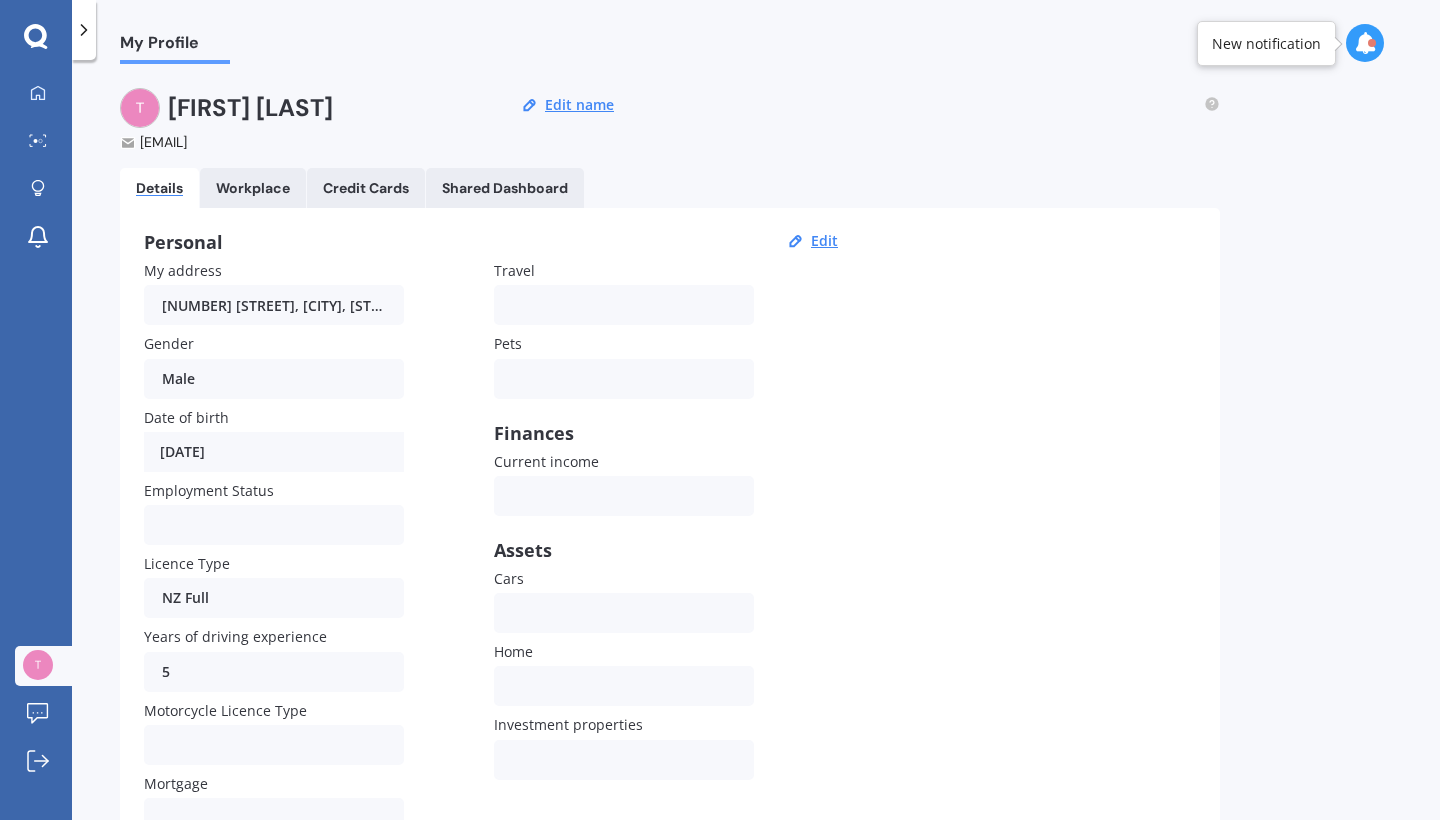 scroll, scrollTop: 0, scrollLeft: 0, axis: both 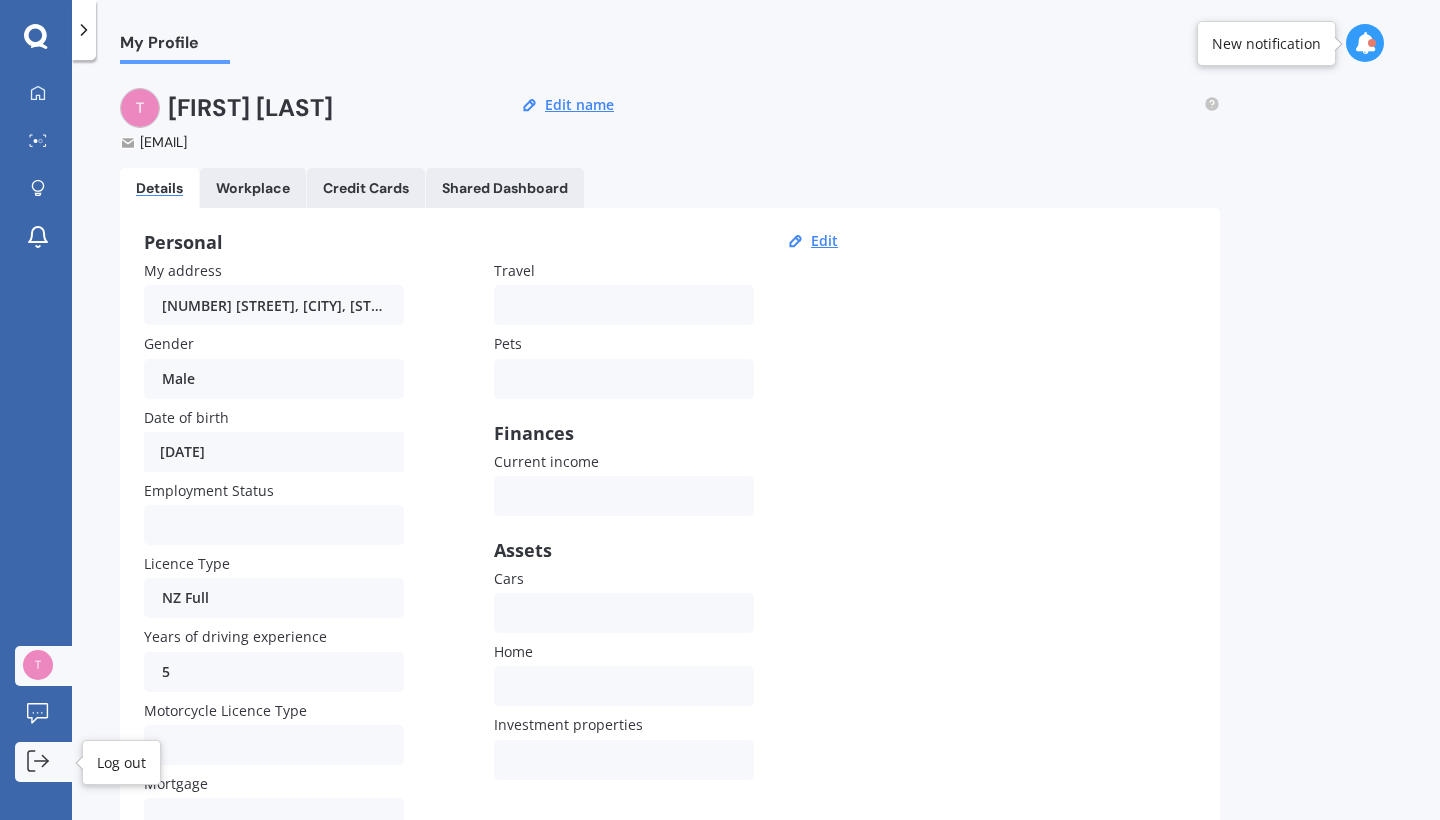 click at bounding box center [38, 762] 